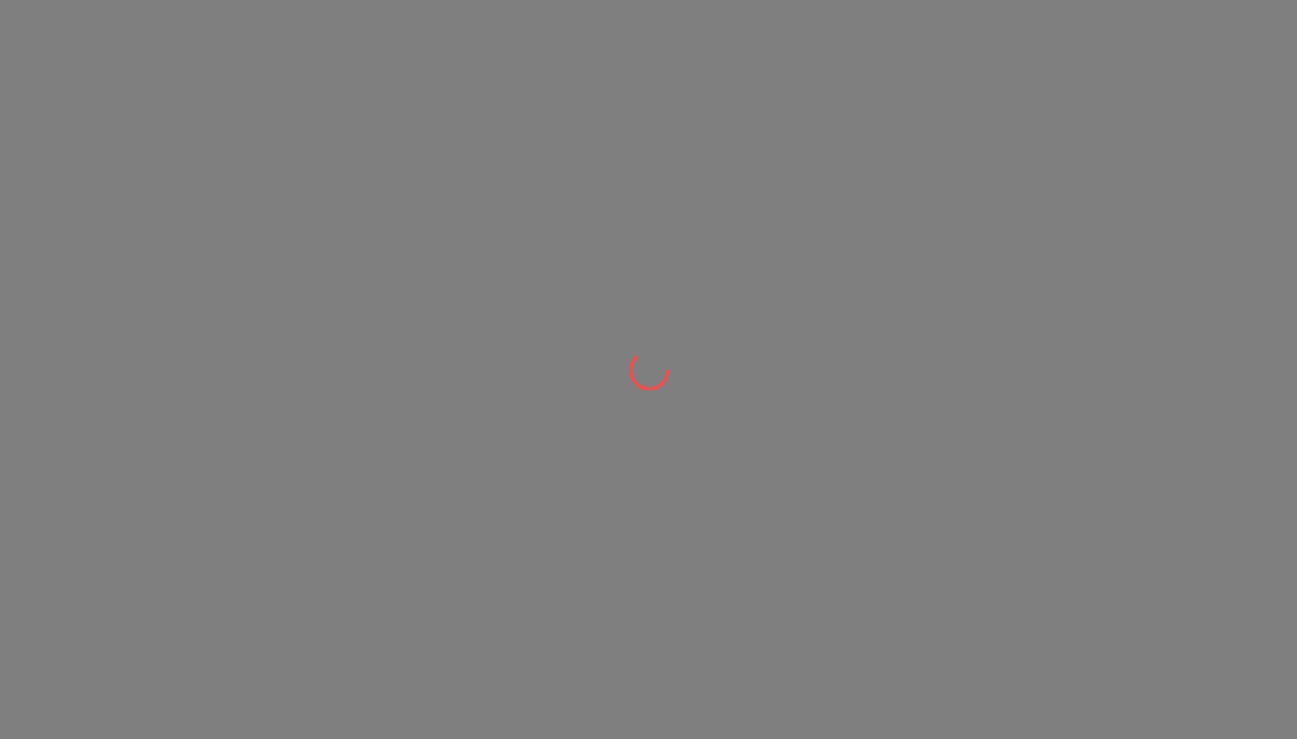 scroll, scrollTop: 0, scrollLeft: 0, axis: both 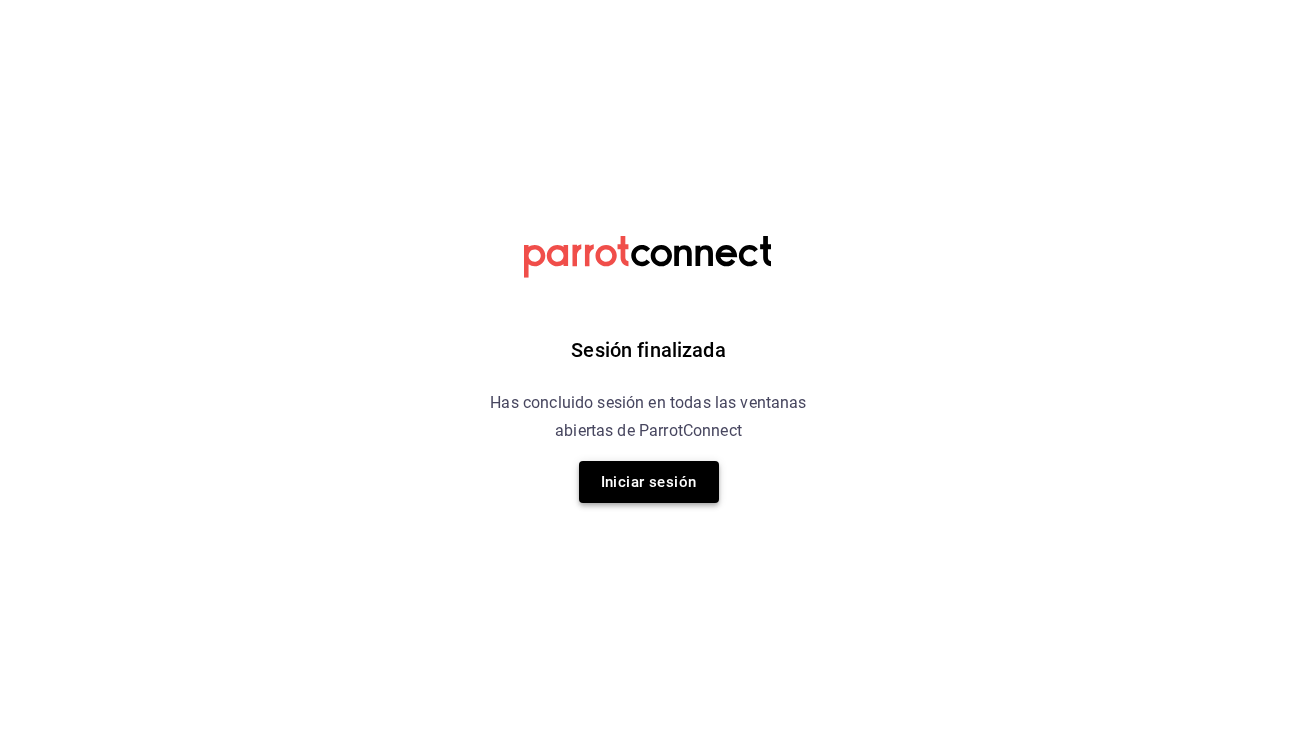 click on "Iniciar sesión" at bounding box center [649, 482] 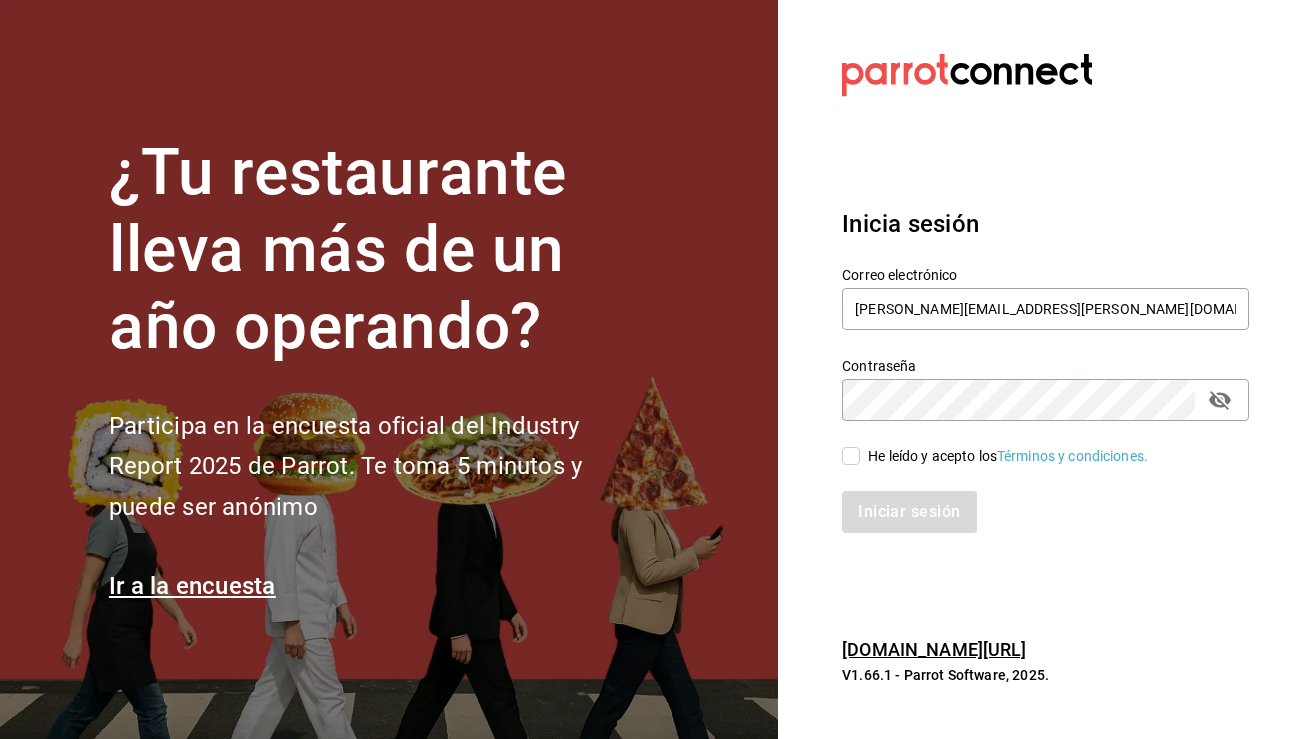 click on "He leído y acepto los  Términos y condiciones." at bounding box center (851, 456) 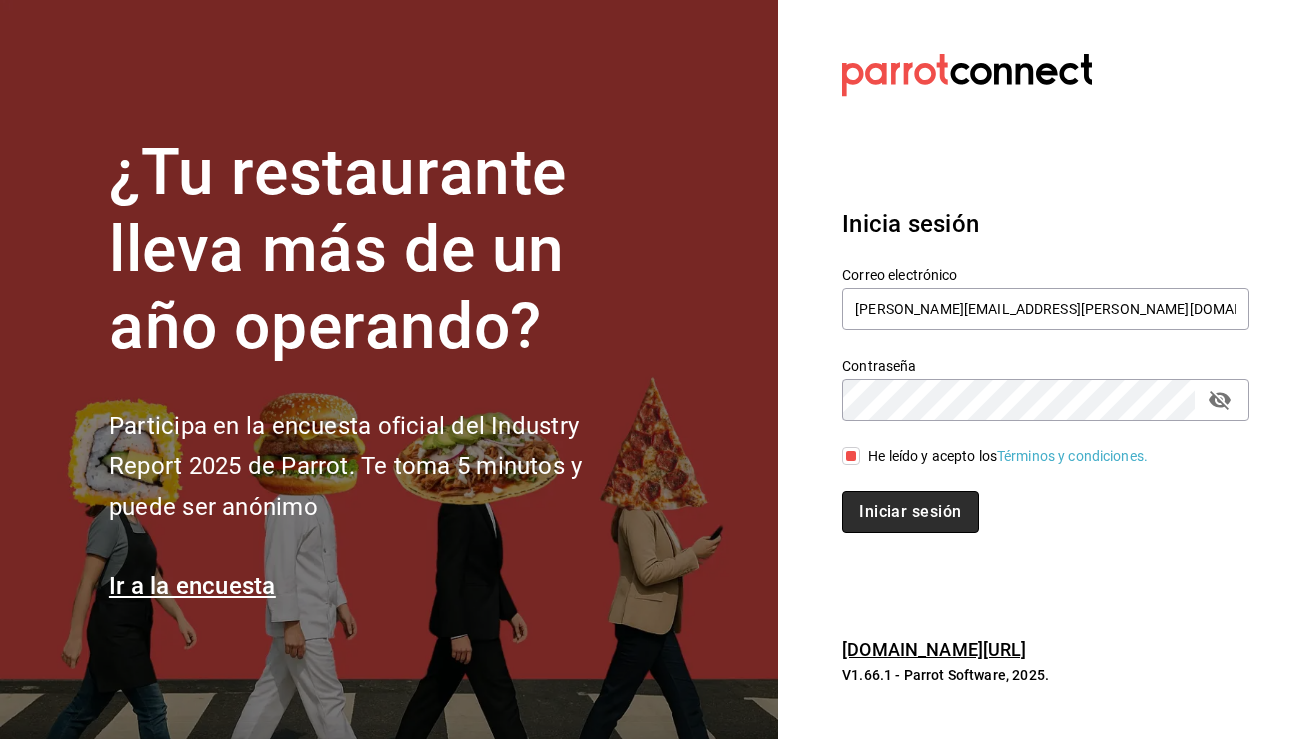 click on "Iniciar sesión" at bounding box center (910, 512) 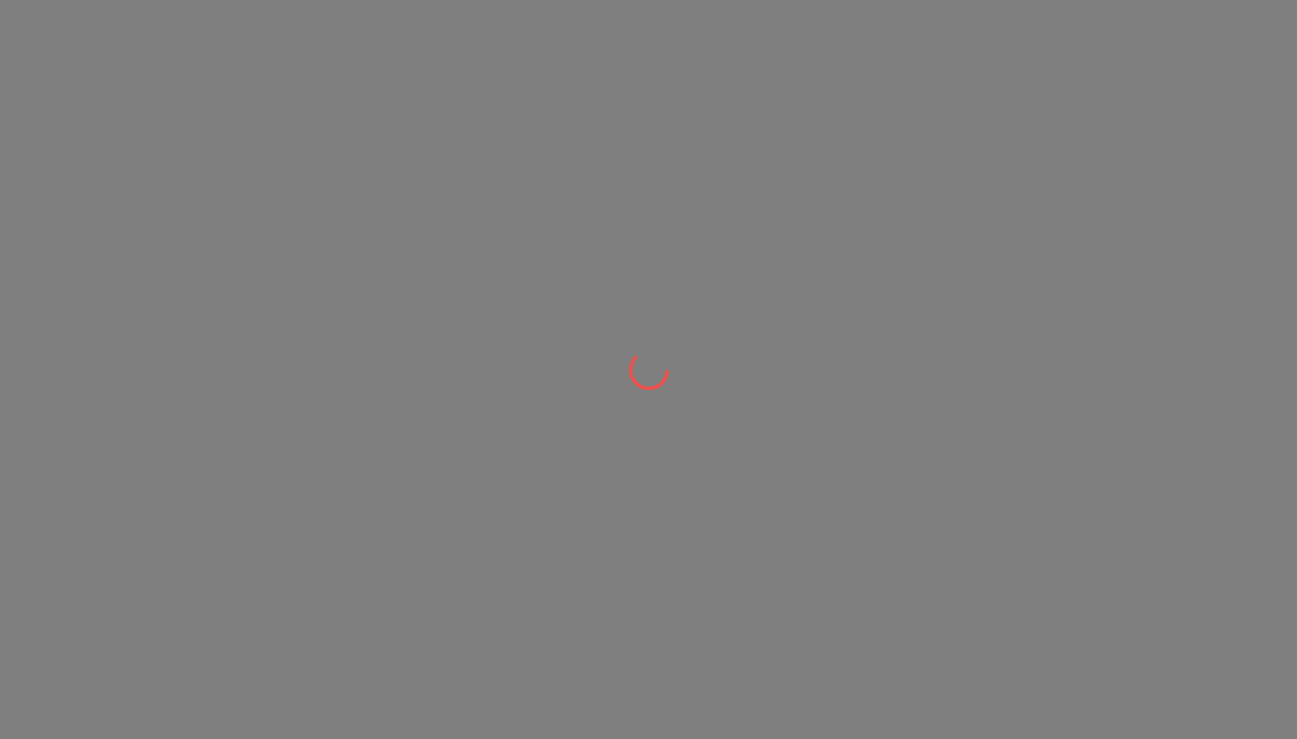 scroll, scrollTop: 0, scrollLeft: 0, axis: both 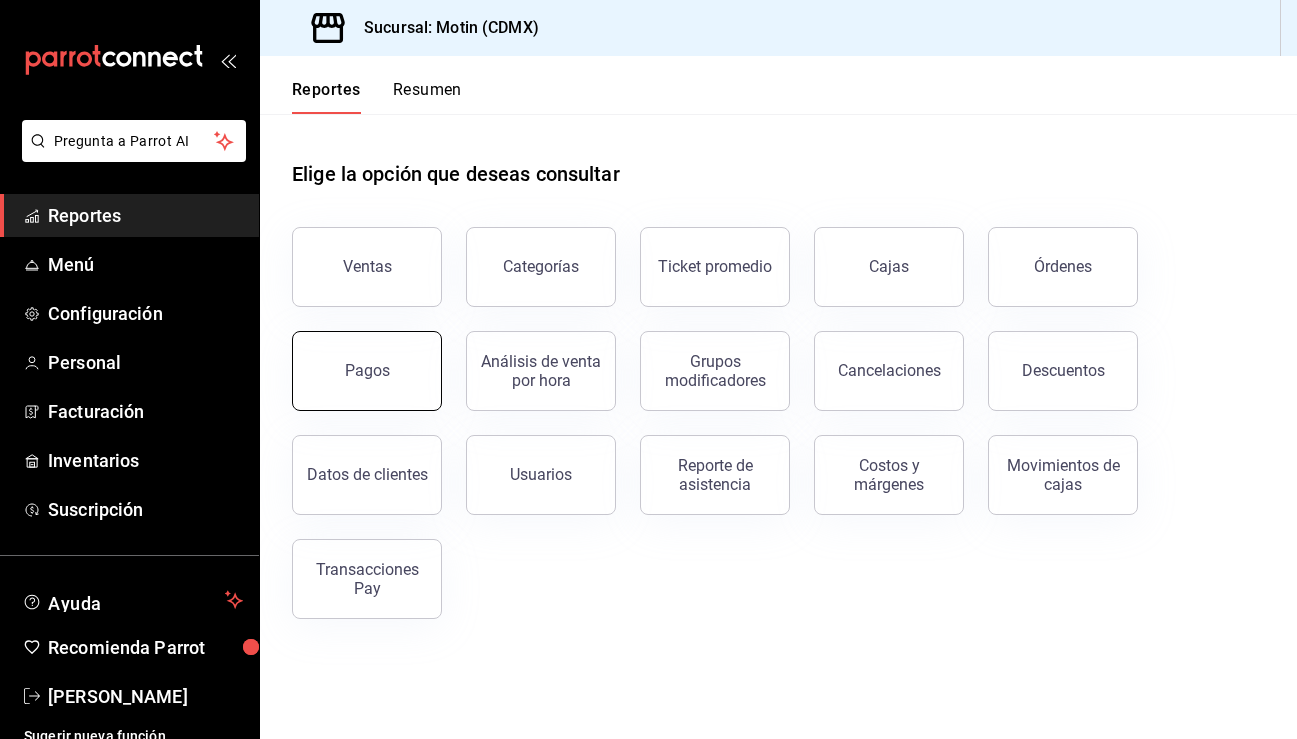 click on "Pagos" at bounding box center (367, 371) 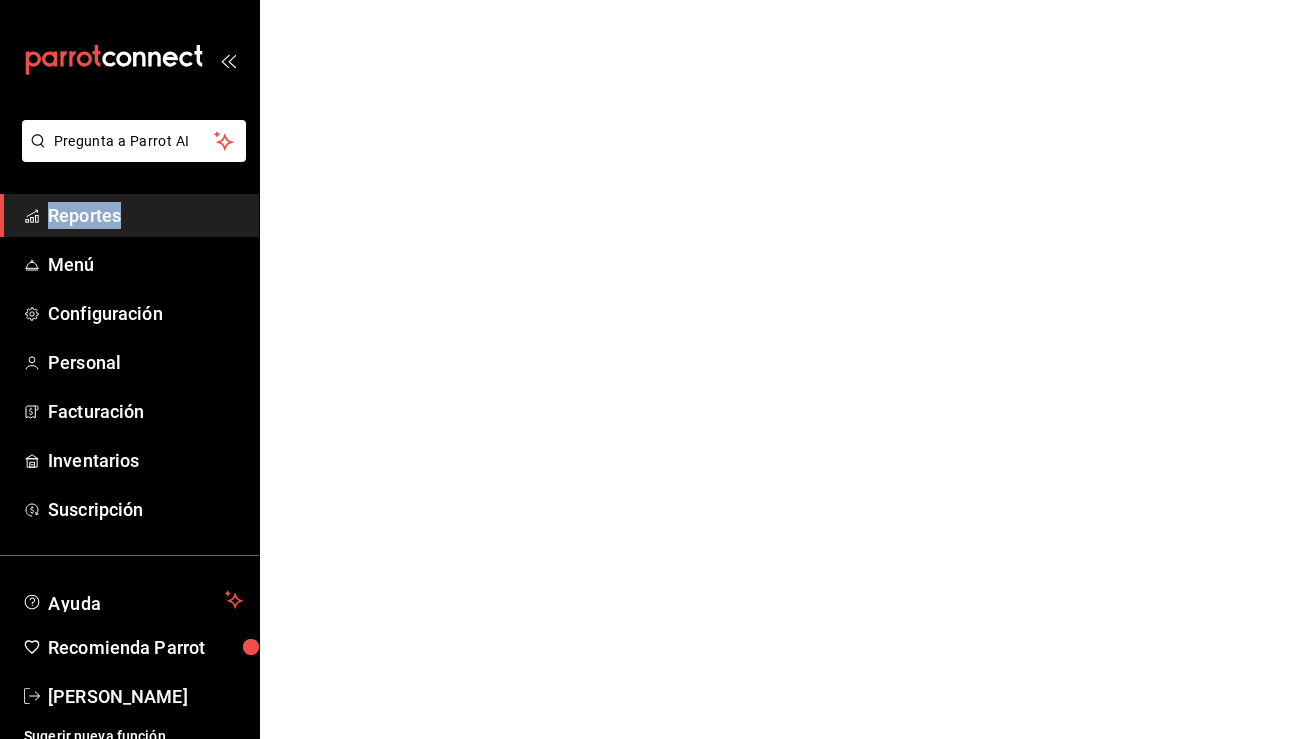 click on "Pregunta a Parrot AI Reportes   Menú   Configuración   Personal   Facturación   Inventarios   Suscripción   Ayuda Recomienda Parrot   Angela Sosa   Sugerir nueva función   Pregunta a Parrot AI Reportes   Menú   Configuración   Personal   Facturación   Inventarios   Suscripción   Ayuda Recomienda Parrot   Angela Sosa   Sugerir nueva función   GANA 1 MES GRATIS EN TU SUSCRIPCIÓN AQUÍ ¿Recuerdas cómo empezó tu restaurante?
Hoy puedes ayudar a un colega a tener el mismo cambio que tú viviste.
Recomienda Parrot directamente desde tu Portal Administrador.
Es fácil y rápido.
🎁 Por cada restaurante que se una, ganas 1 mes gratis. Ver video tutorial Ir a video Visitar centro de ayuda (81) 2046 6363 soporte@parrotsoftware.io Visitar centro de ayuda (81) 2046 6363 soporte@parrotsoftware.io" at bounding box center [648, 0] 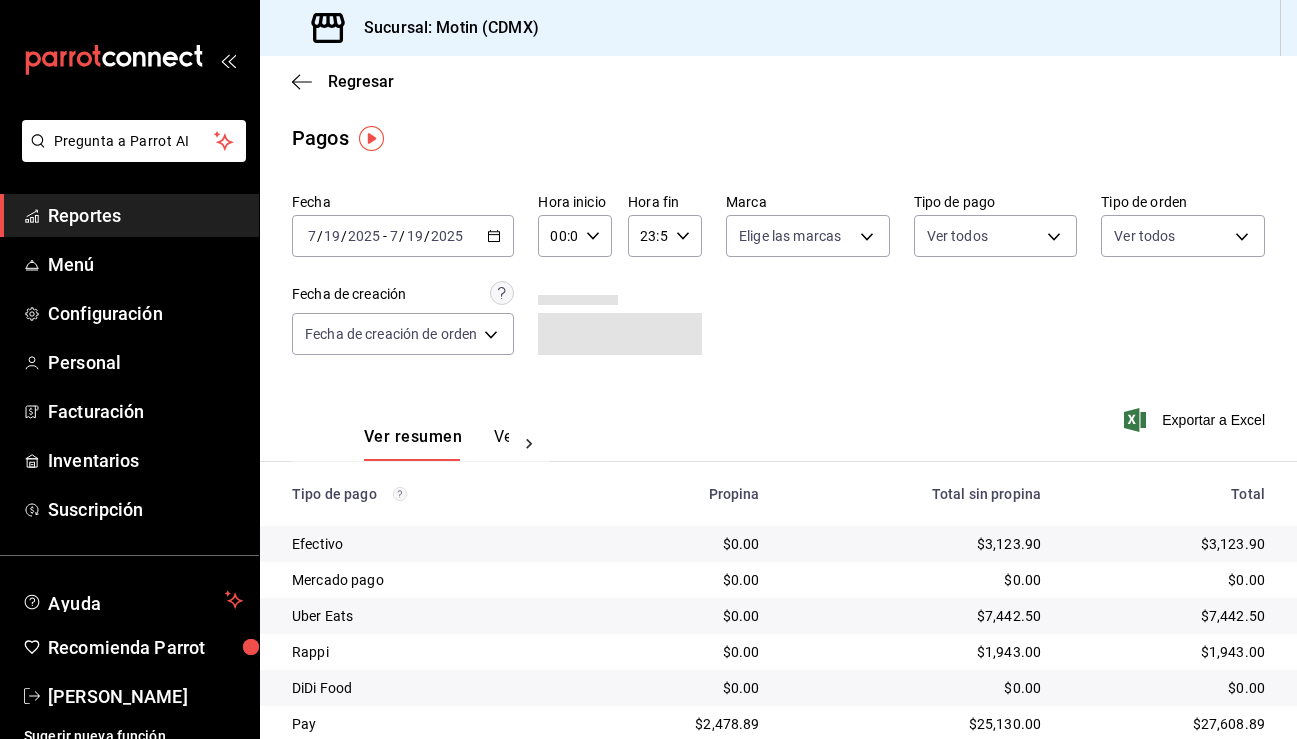 click on "Ver resumen Ver pagos Exportar a Excel" at bounding box center (778, 432) 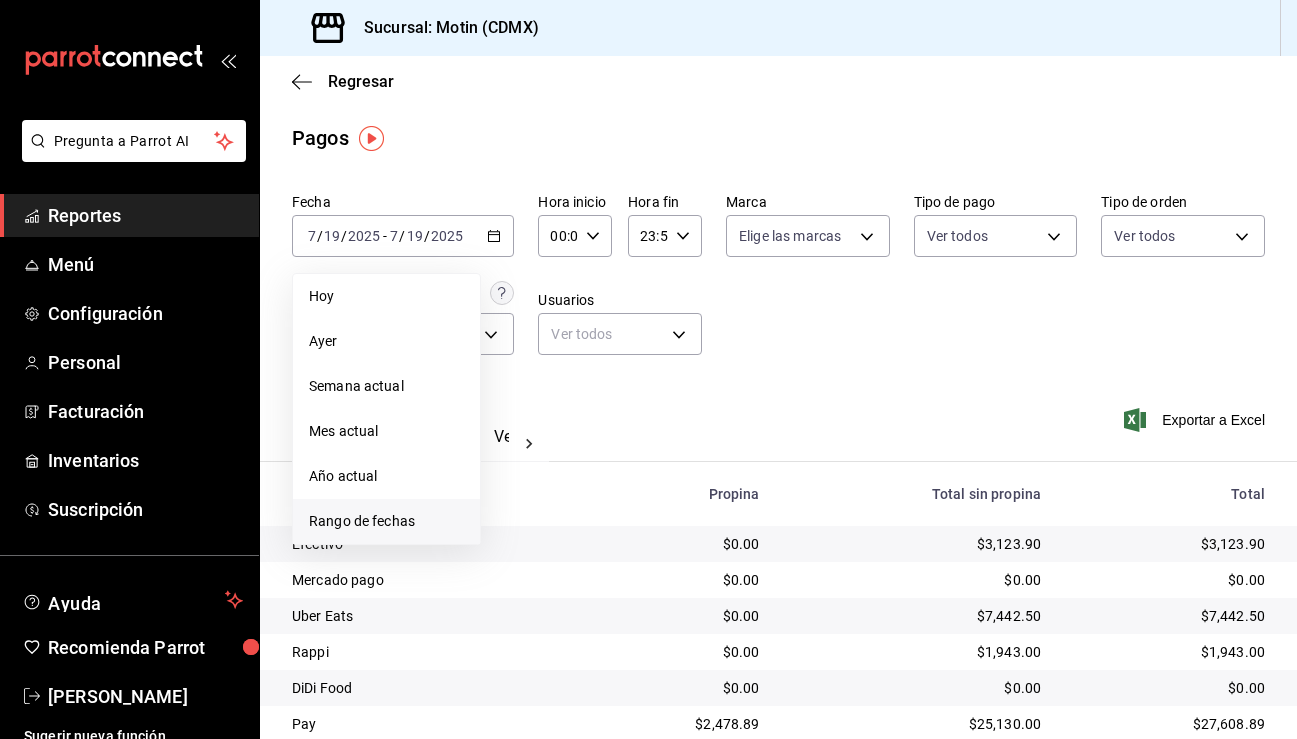 click on "Rango de fechas" at bounding box center [386, 521] 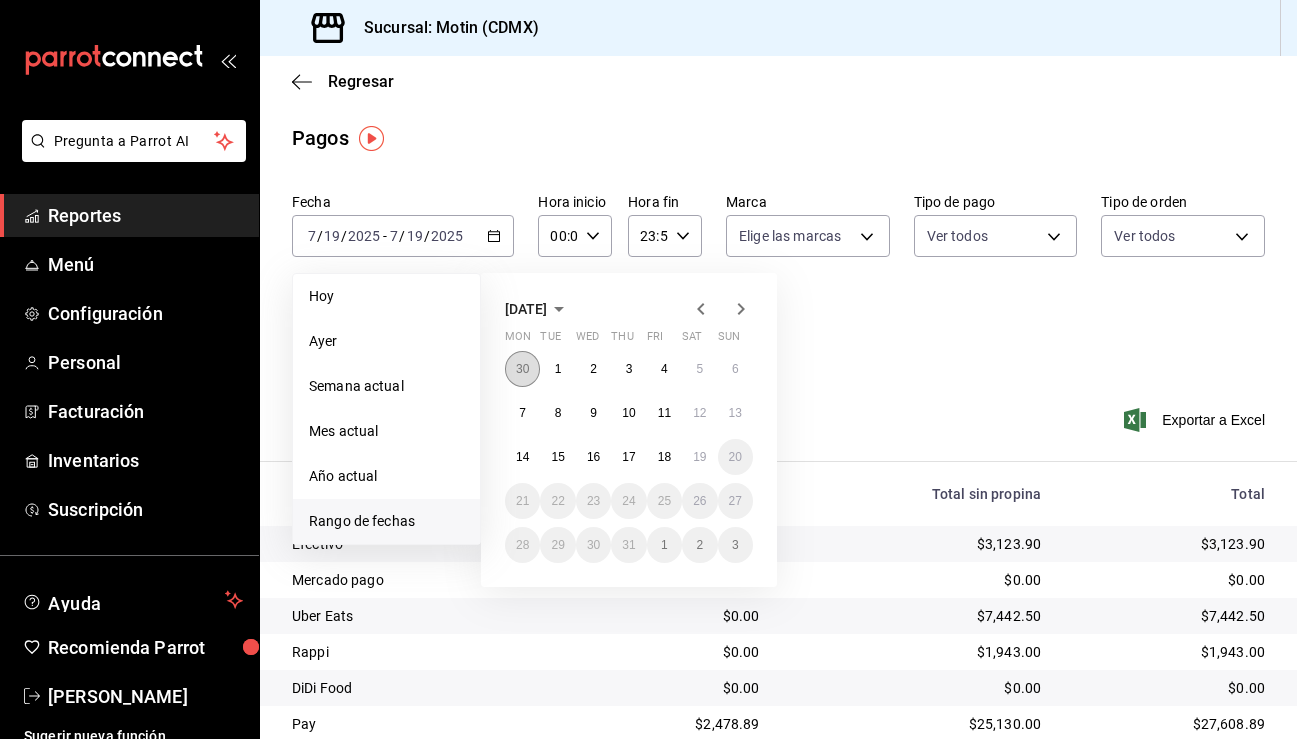 click on "30" at bounding box center (522, 369) 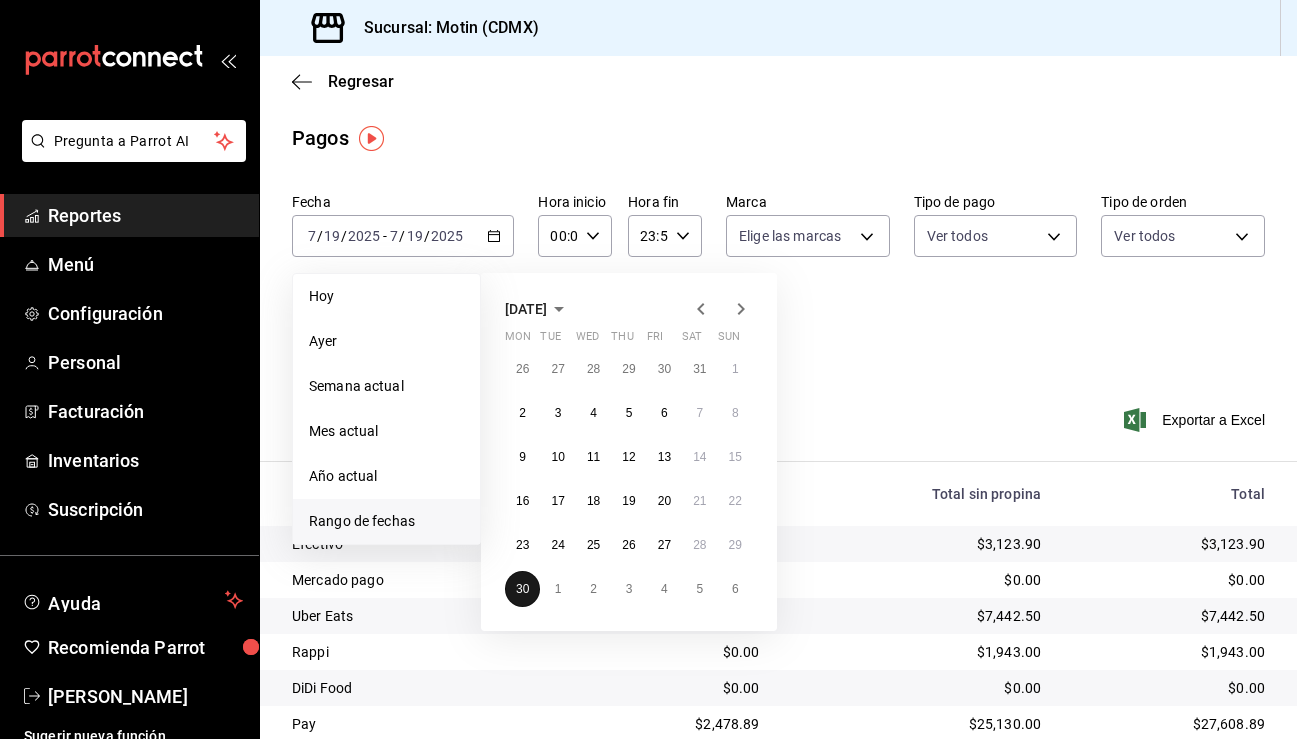 click on "30" at bounding box center [522, 589] 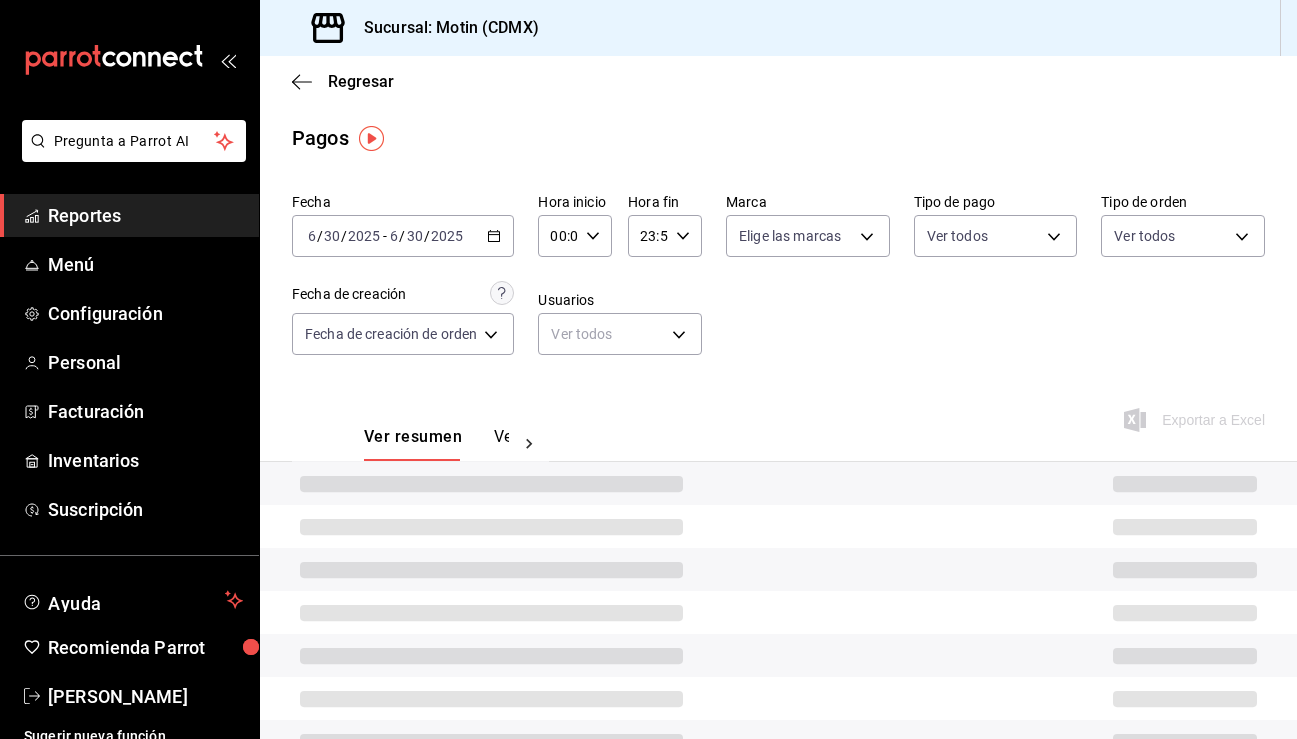 click at bounding box center (778, 569) 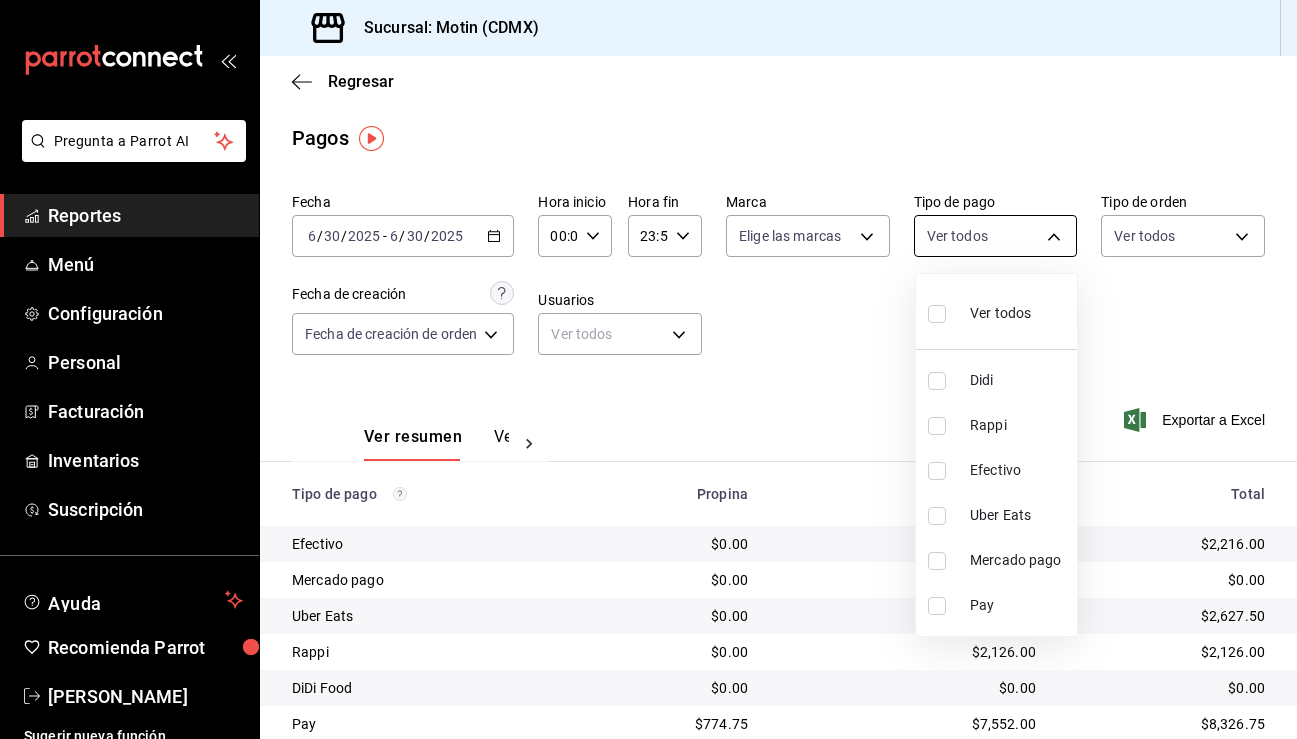 click on "Pregunta a Parrot AI Reportes   Menú   Configuración   Personal   Facturación   Inventarios   Suscripción   Ayuda Recomienda Parrot   Angela Sosa   Sugerir nueva función   Sucursal: Motin (CDMX) Regresar Pagos Fecha 2025-06-30 6 / 30 / 2025 - 2025-06-30 6 / 30 / 2025 Hora inicio 00:00 Hora inicio Hora fin 23:59 Hora fin Marca Elige las marcas Tipo de pago Ver todos Tipo de orden Ver todos Fecha de creación   Fecha de creación de orden ORDER Usuarios Ver todos null Ver resumen Ver pagos Exportar a Excel Tipo de pago   Propina Total sin propina Total Efectivo $0.00 $2,216.00 $2,216.00 Mercado pago $0.00 $0.00 $0.00 Uber Eats $0.00 $2,627.50 $2,627.50 Rappi $0.00 $2,126.00 $2,126.00 DiDi Food $0.00 $0.00 $0.00 Pay $774.75 $7,552.00 $8,326.75 Total $774.75 $14,521.50 $15,296.25 Pregunta a Parrot AI Reportes   Menú   Configuración   Personal   Facturación   Inventarios   Suscripción   Ayuda Recomienda Parrot   Angela Sosa   Sugerir nueva función   GANA 1 MES GRATIS EN TU SUSCRIPCIÓN AQUÍ Ir a video" at bounding box center (648, 369) 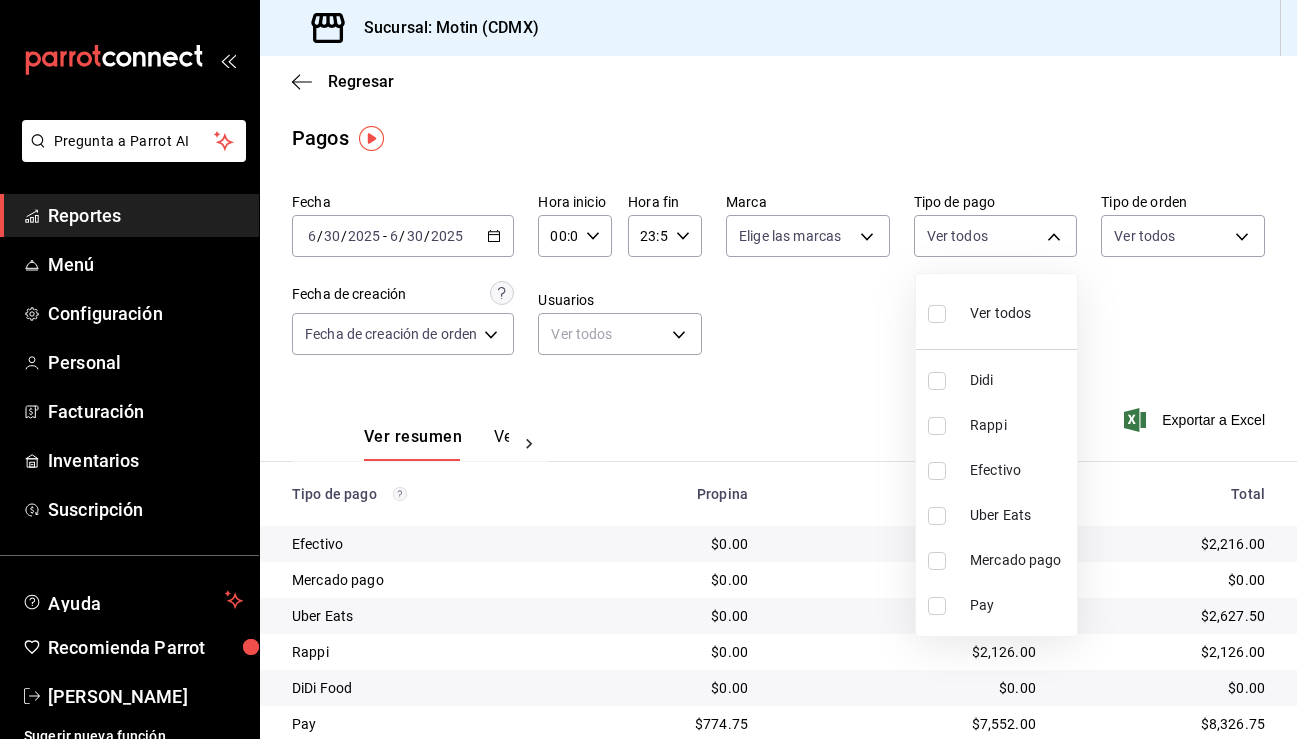 click at bounding box center (937, 471) 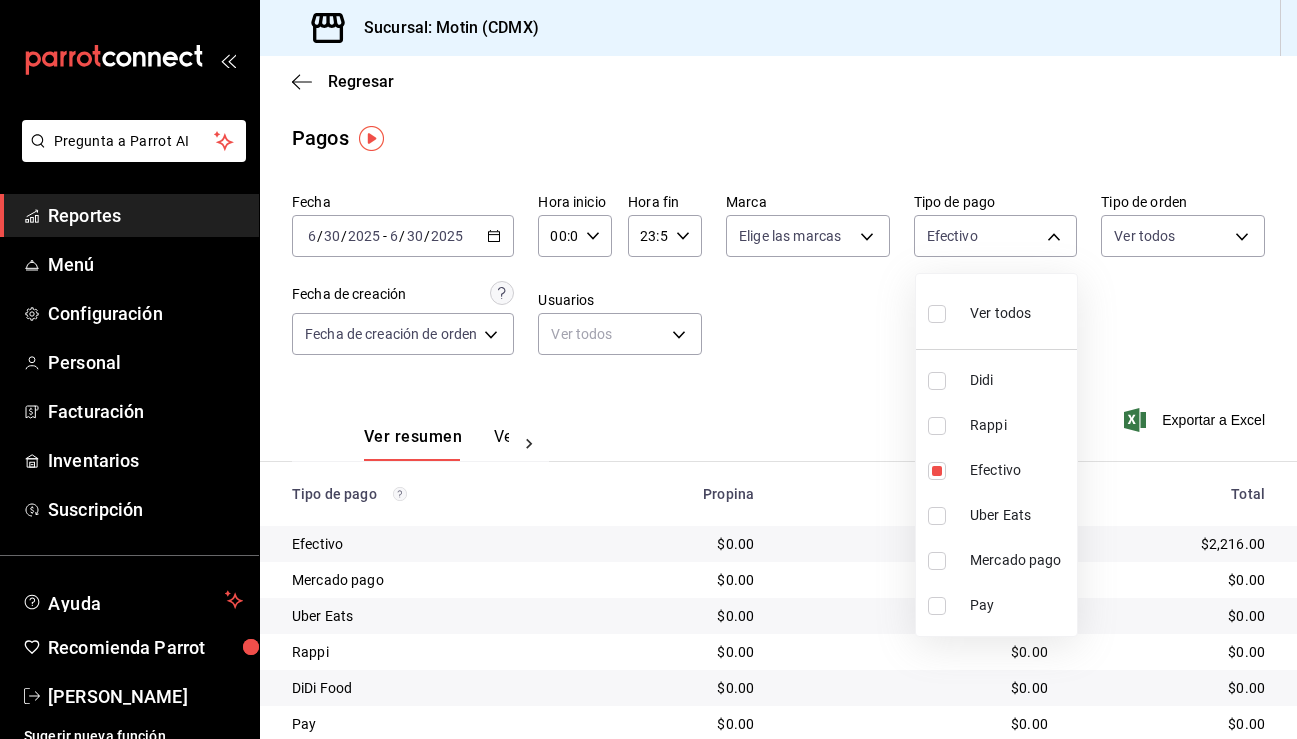 click at bounding box center (937, 561) 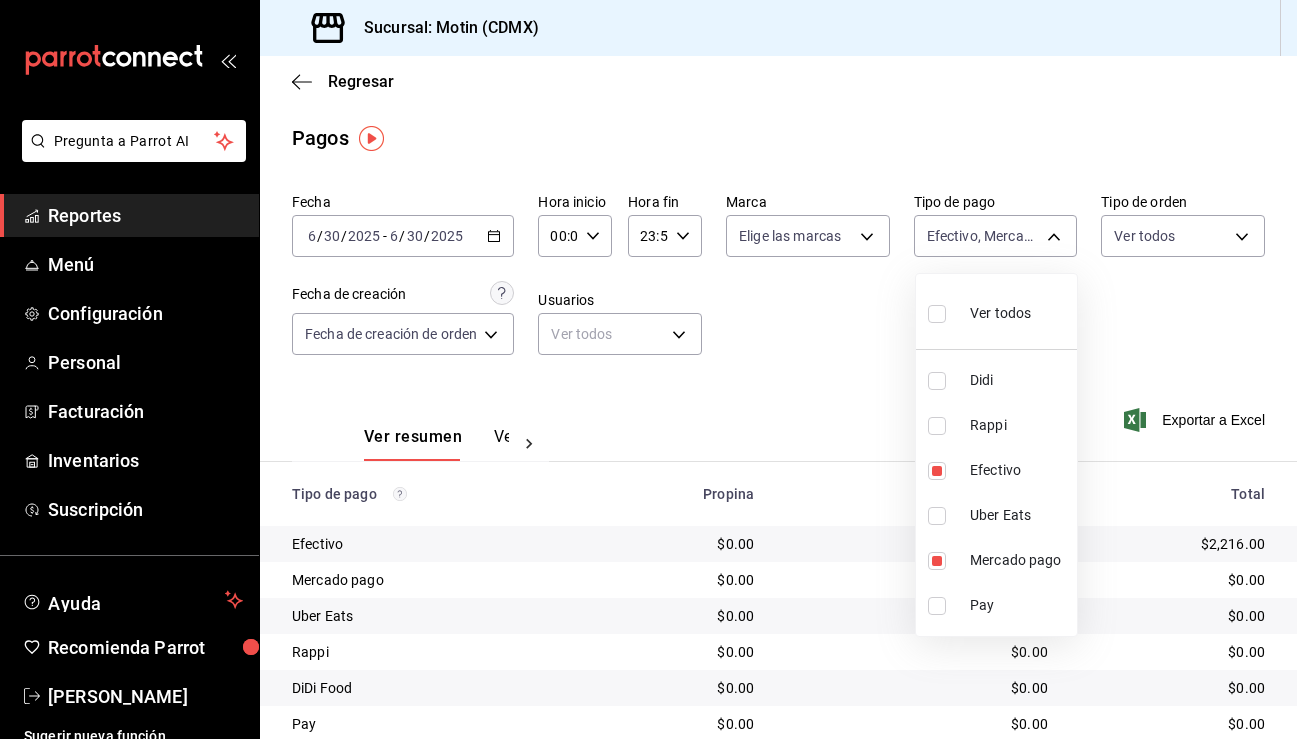 click at bounding box center (937, 606) 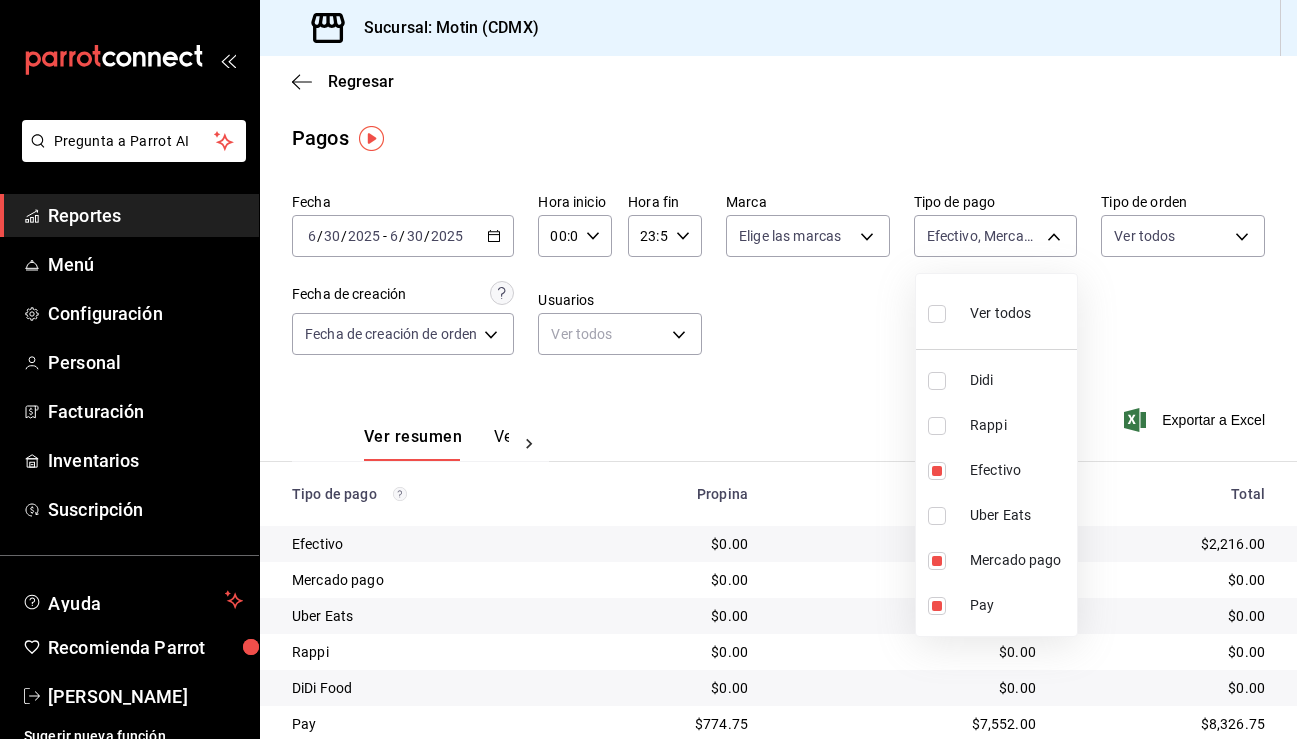 click at bounding box center (648, 369) 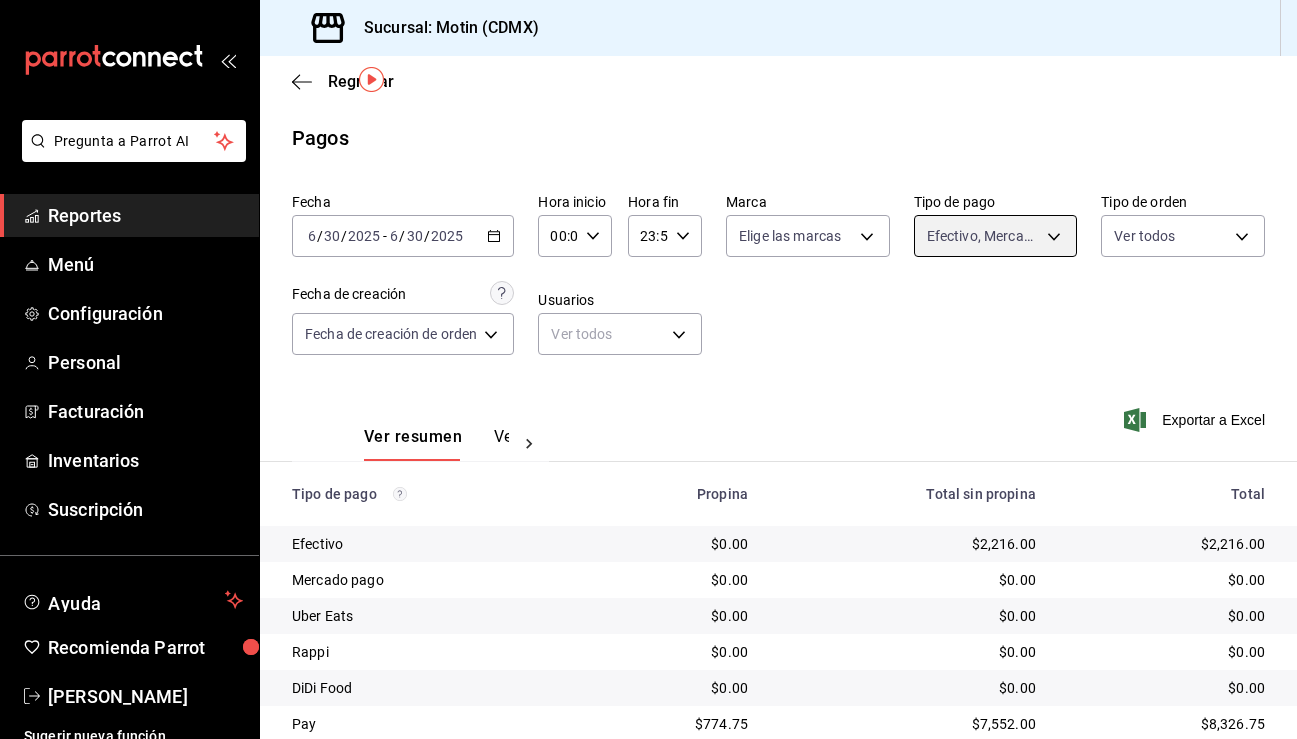 scroll, scrollTop: 71, scrollLeft: 0, axis: vertical 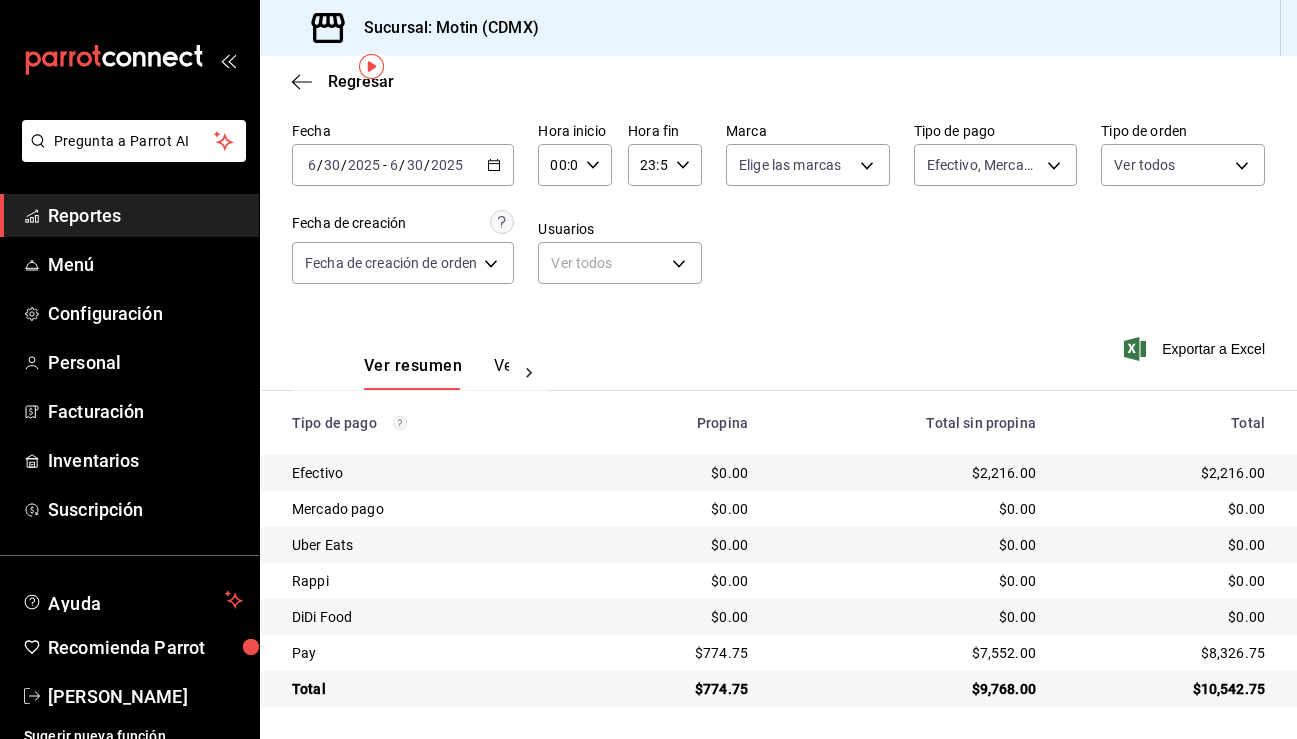 click 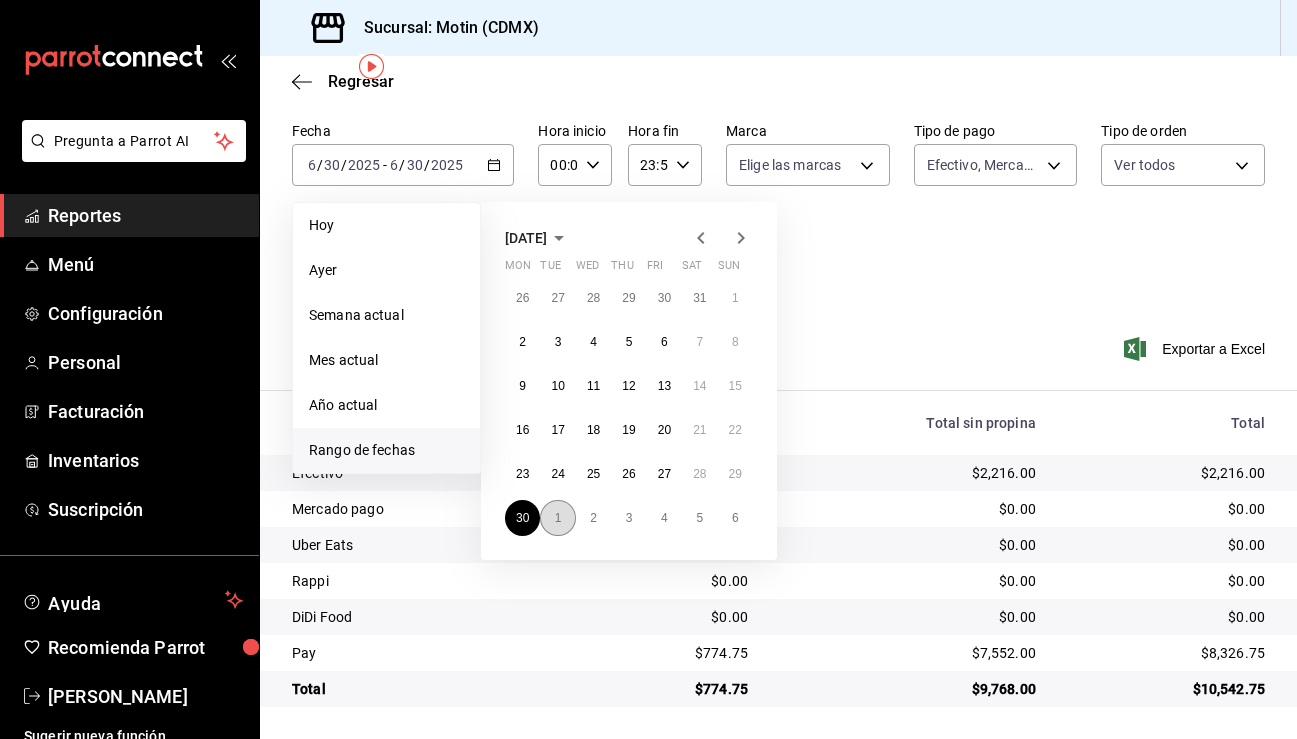 click on "1" at bounding box center [557, 518] 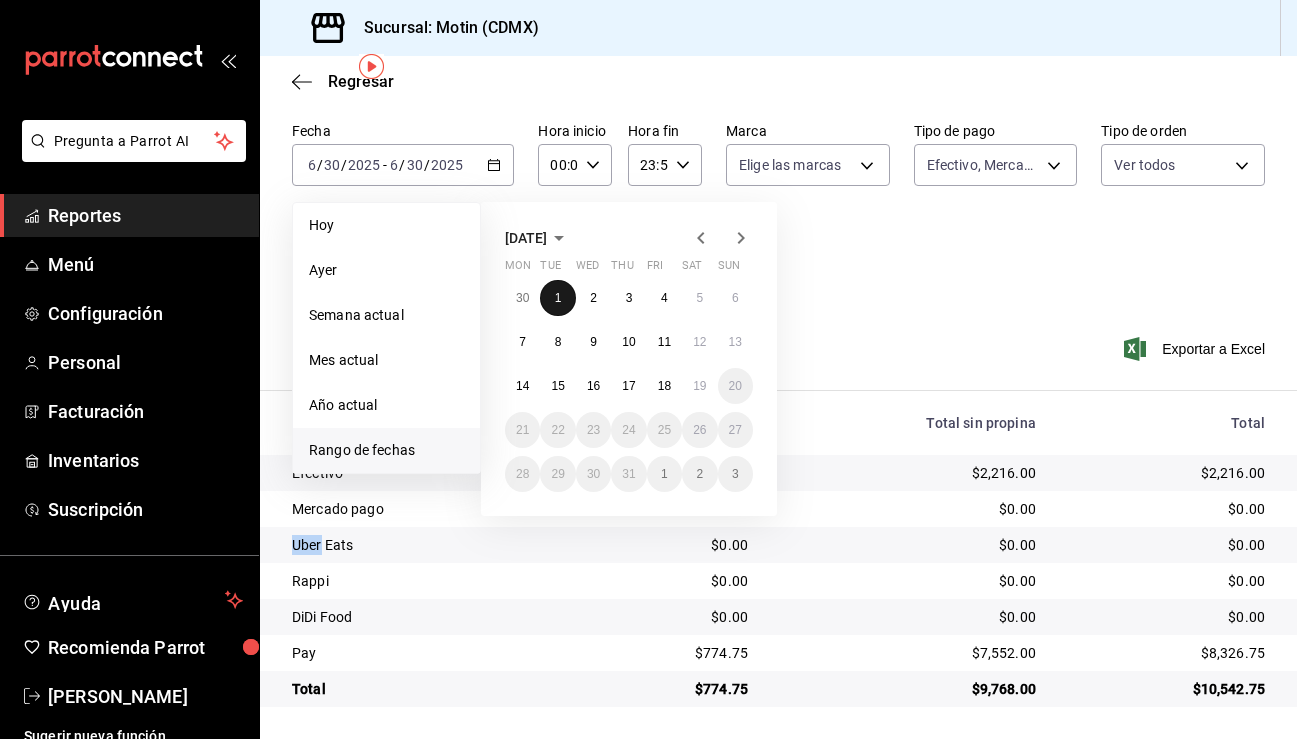 click on "Uber Eats" at bounding box center [425, 545] 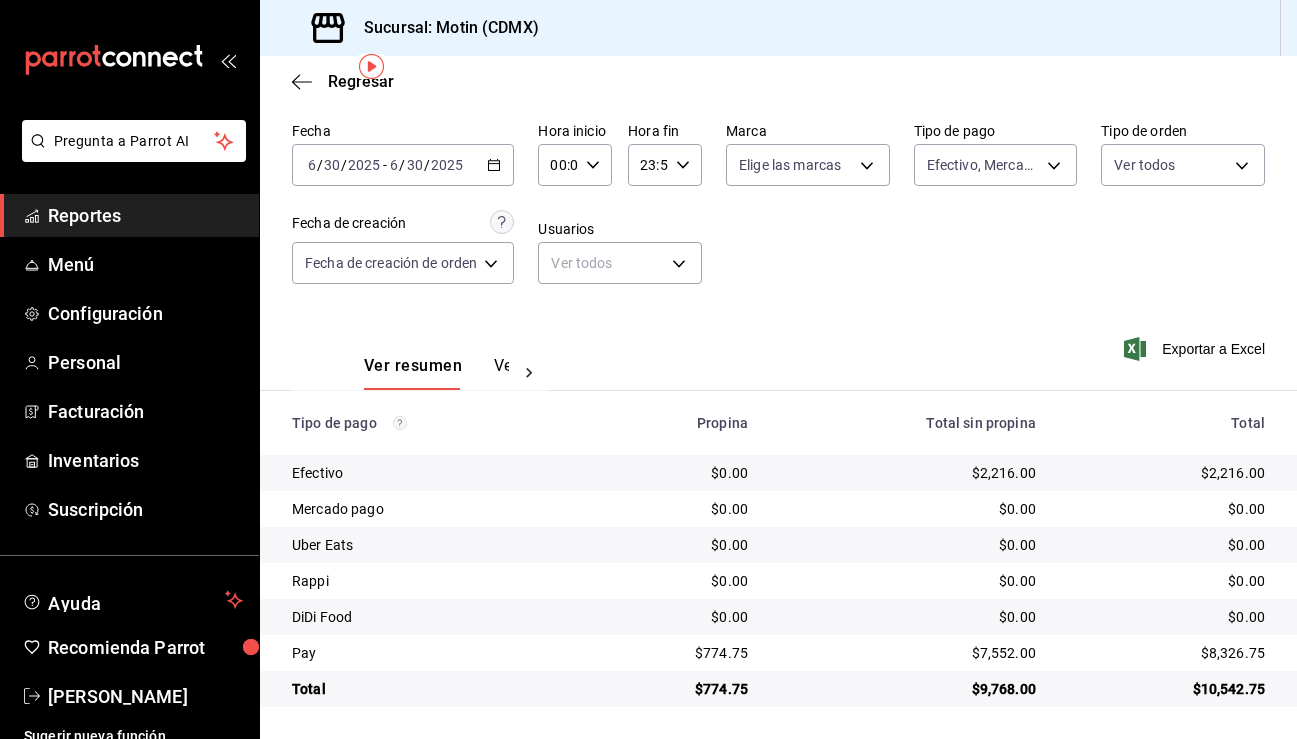 click on "2025-06-30 6 / 30 / 2025 - 2025-06-30 6 / 30 / 2025" at bounding box center (403, 165) 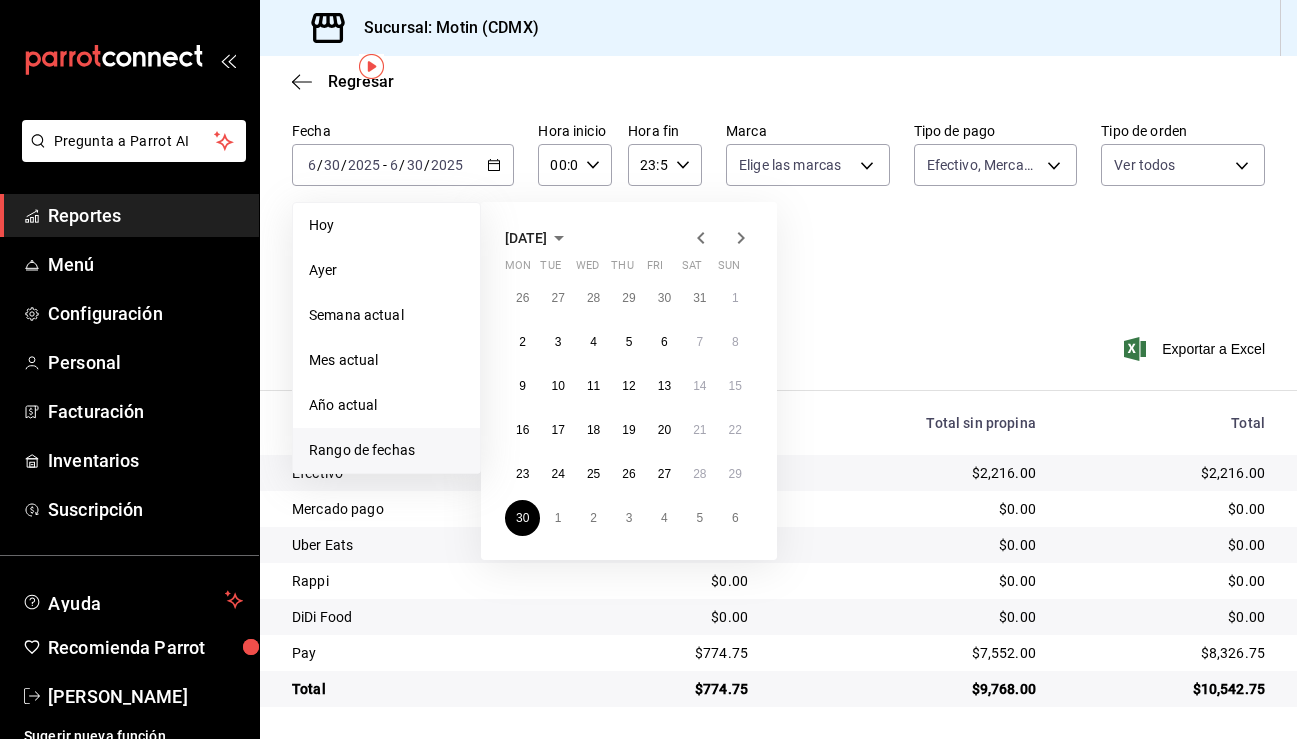 click on "26 27 28 29 30 31 1 2 3 4 5 6 7 8 9 10 11 12 13 14 15 16 17 18 19 20 21 22 23 24 25 26 27 28 29 30 1 2 3 4 5 6" at bounding box center (629, 408) 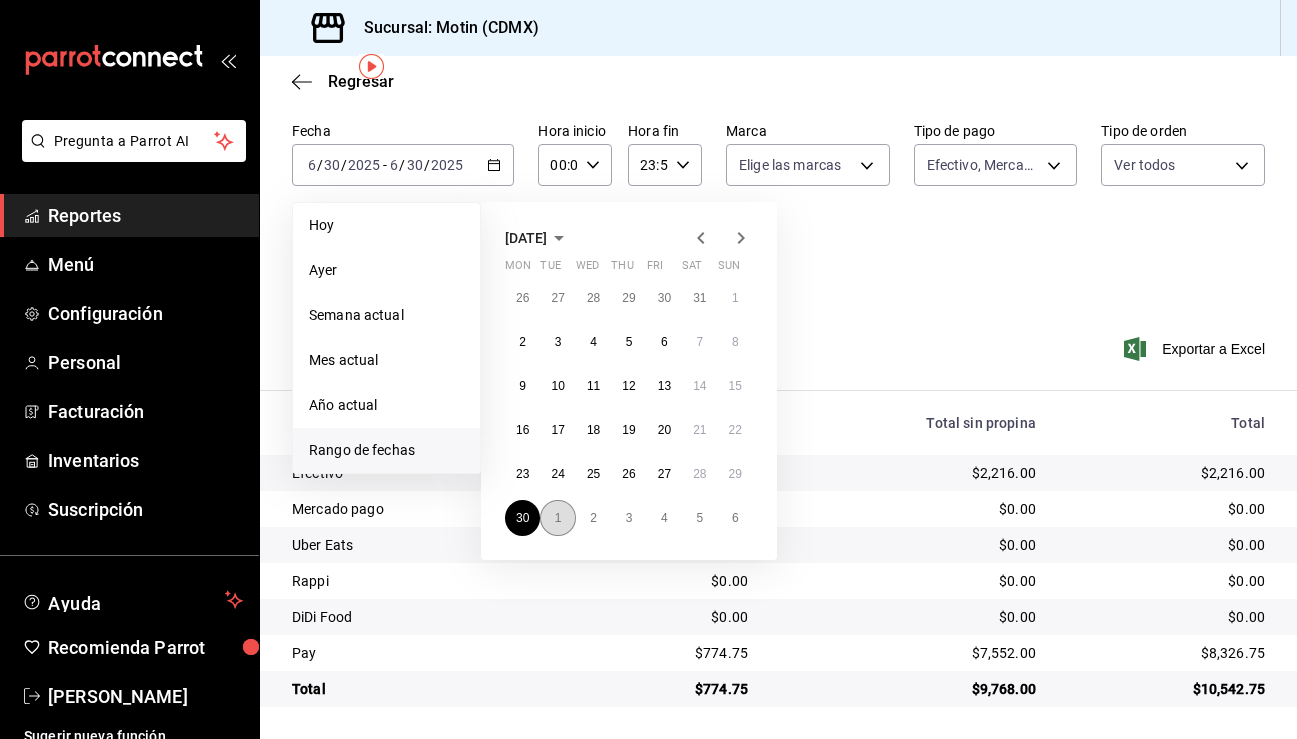 click on "1" at bounding box center [557, 518] 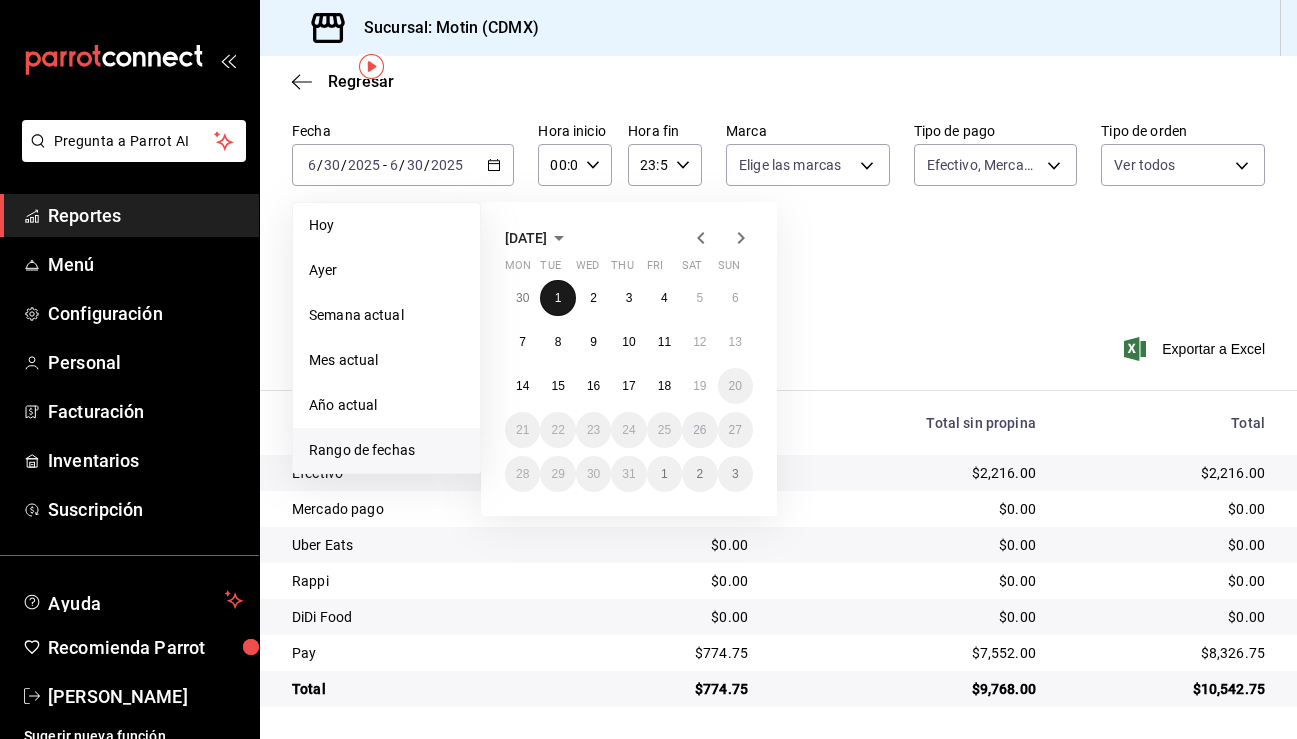 click on "July 2025 Mon Tue Wed Thu Fri Sat Sun 30 1 2 3 4 5 6 7 8 9 10 11 12 13 14 15 16 17 18 19 20 21 22 23 24 25 26 27 28 29 30 31 1 2 3" at bounding box center (629, 359) 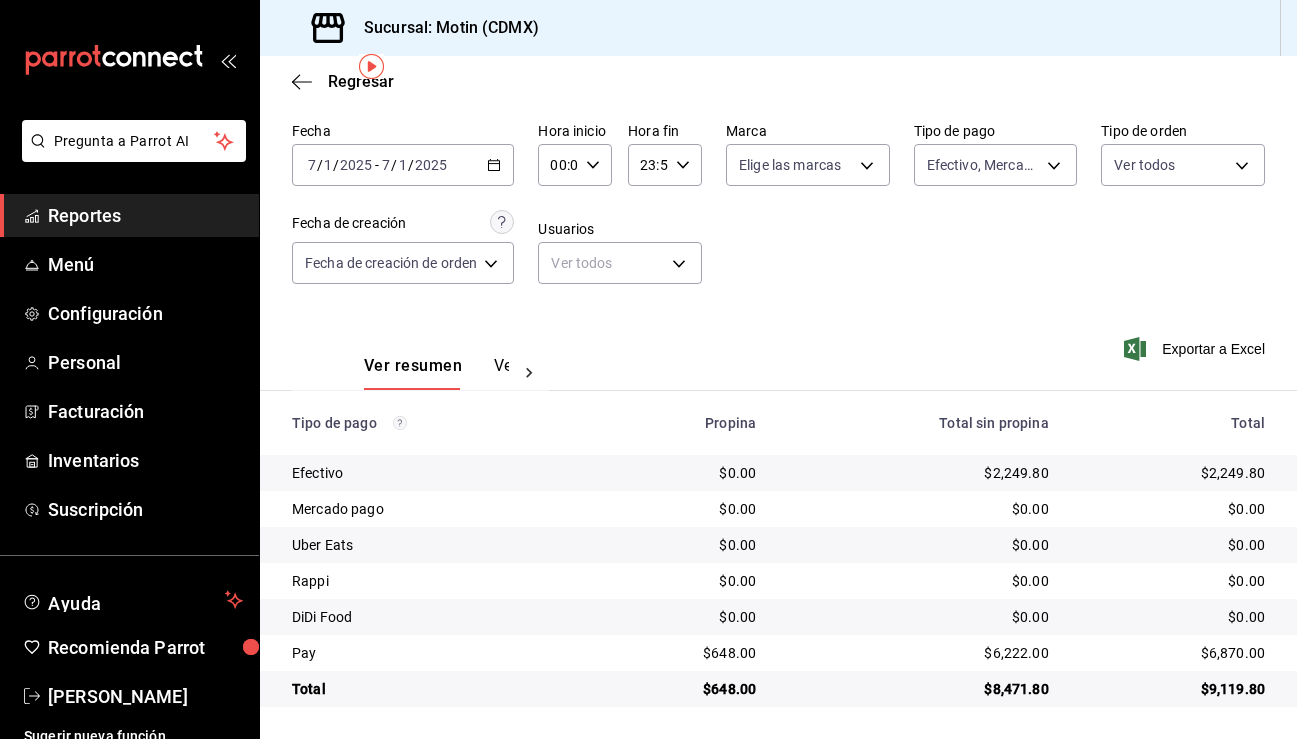 click 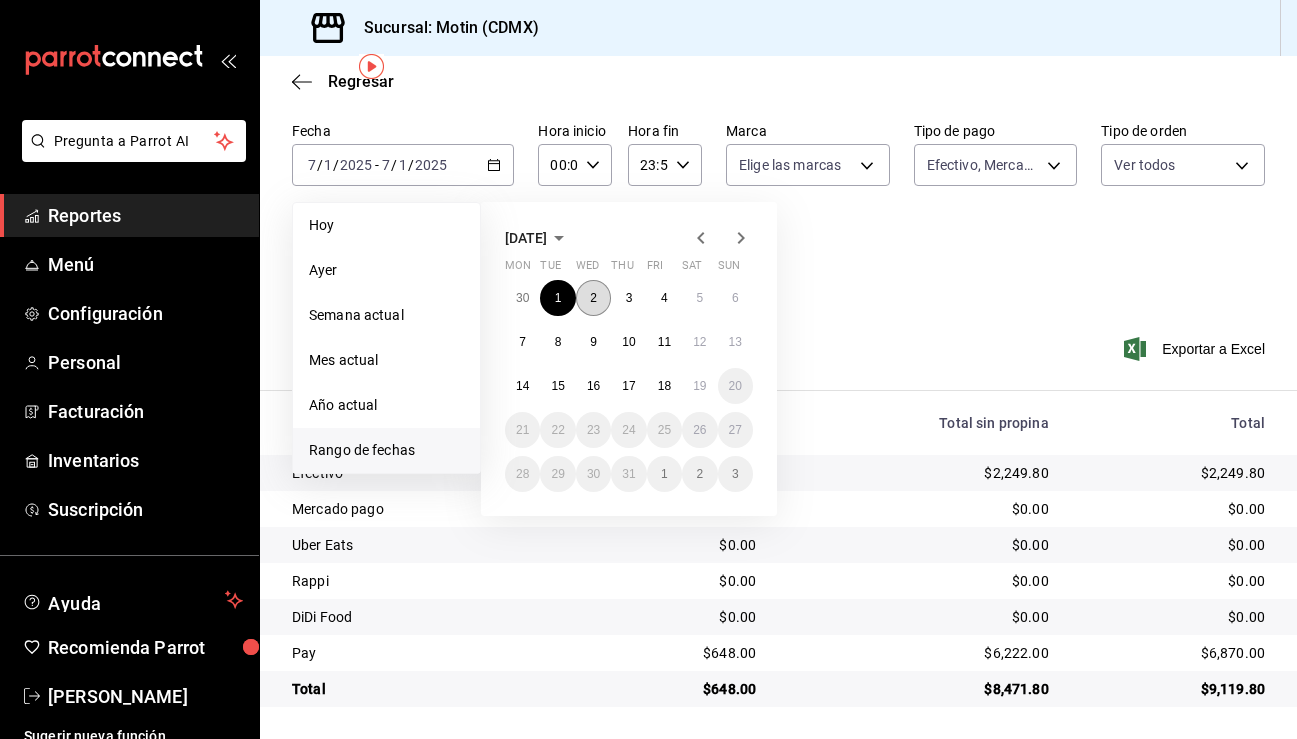 click on "2" at bounding box center (593, 298) 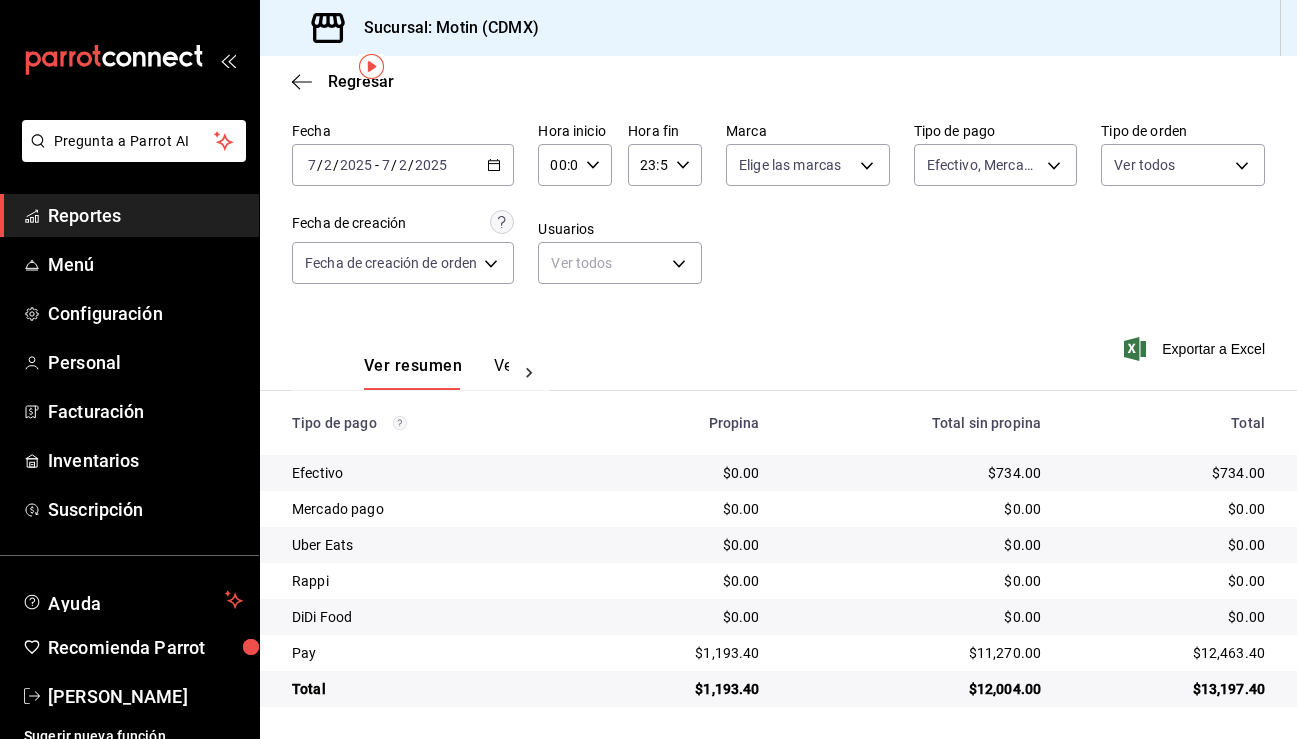 click on "2025-07-02 7 / 2 / 2025 - 2025-07-02 7 / 2 / 2025" at bounding box center (403, 165) 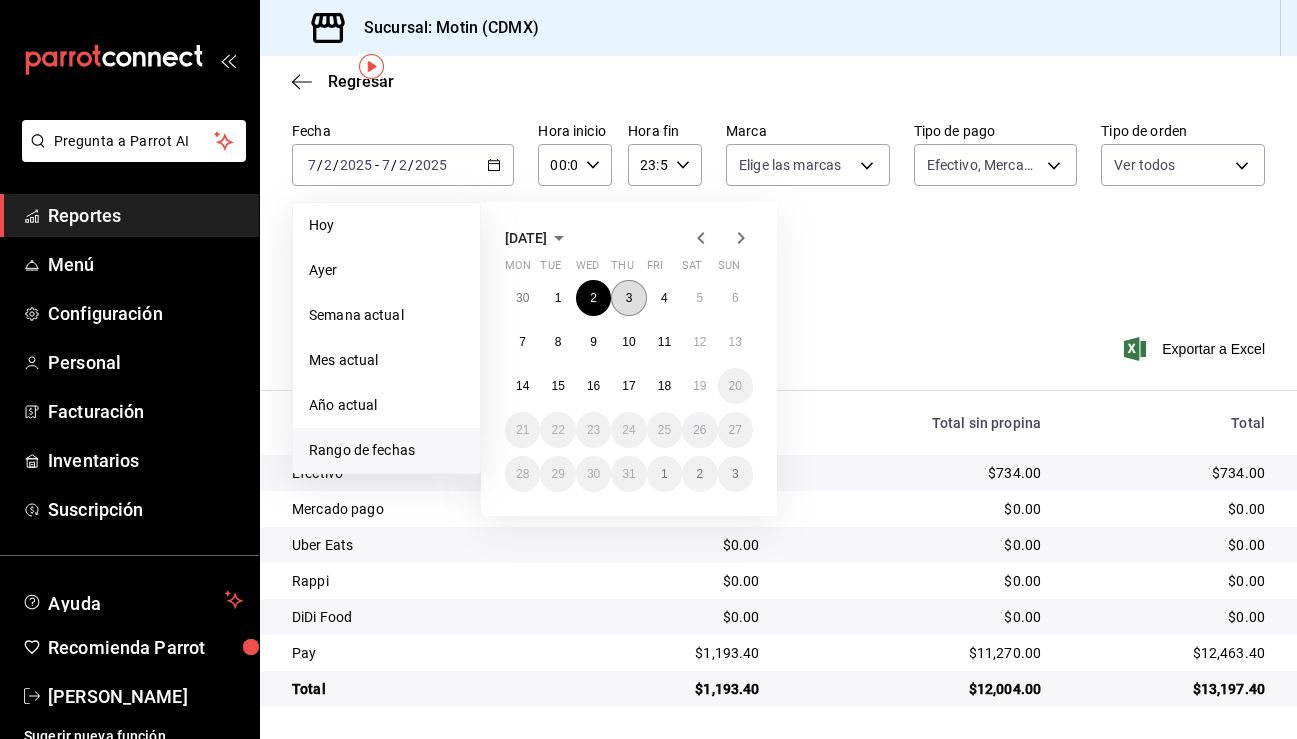 click on "3" at bounding box center [628, 298] 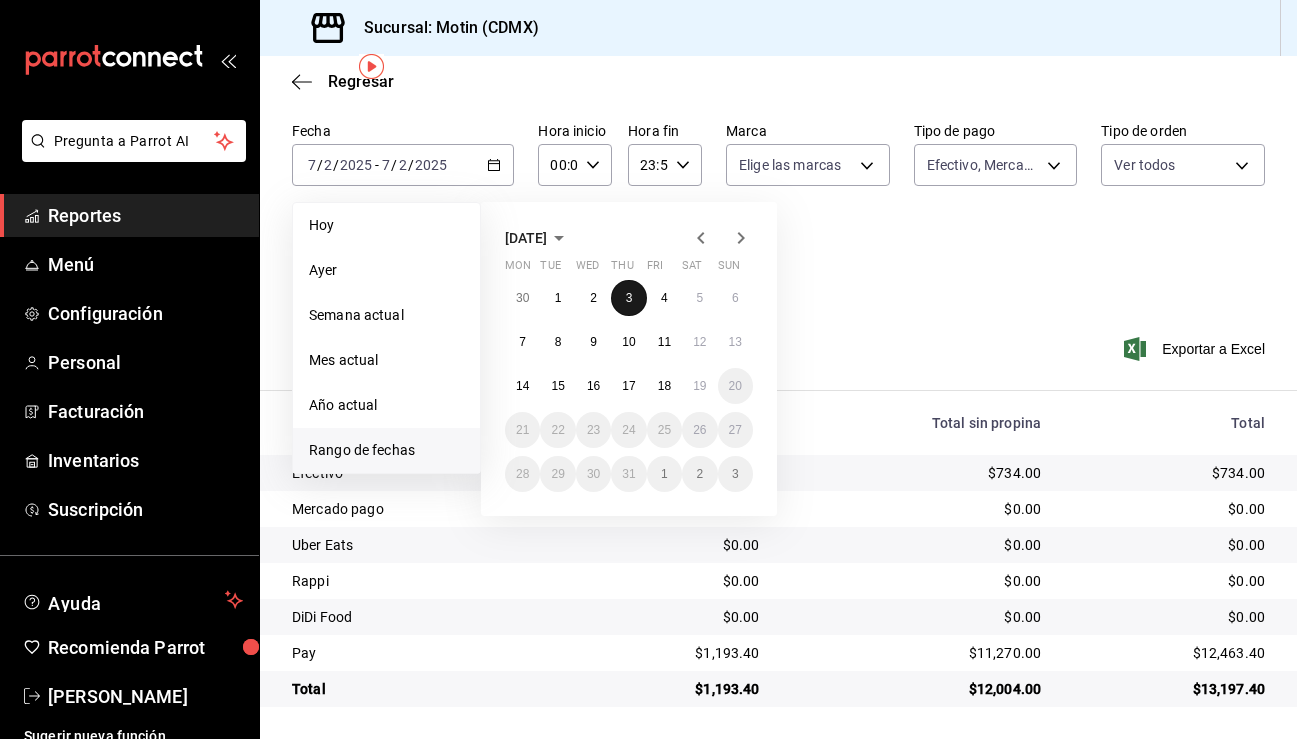 click on "3" at bounding box center (628, 298) 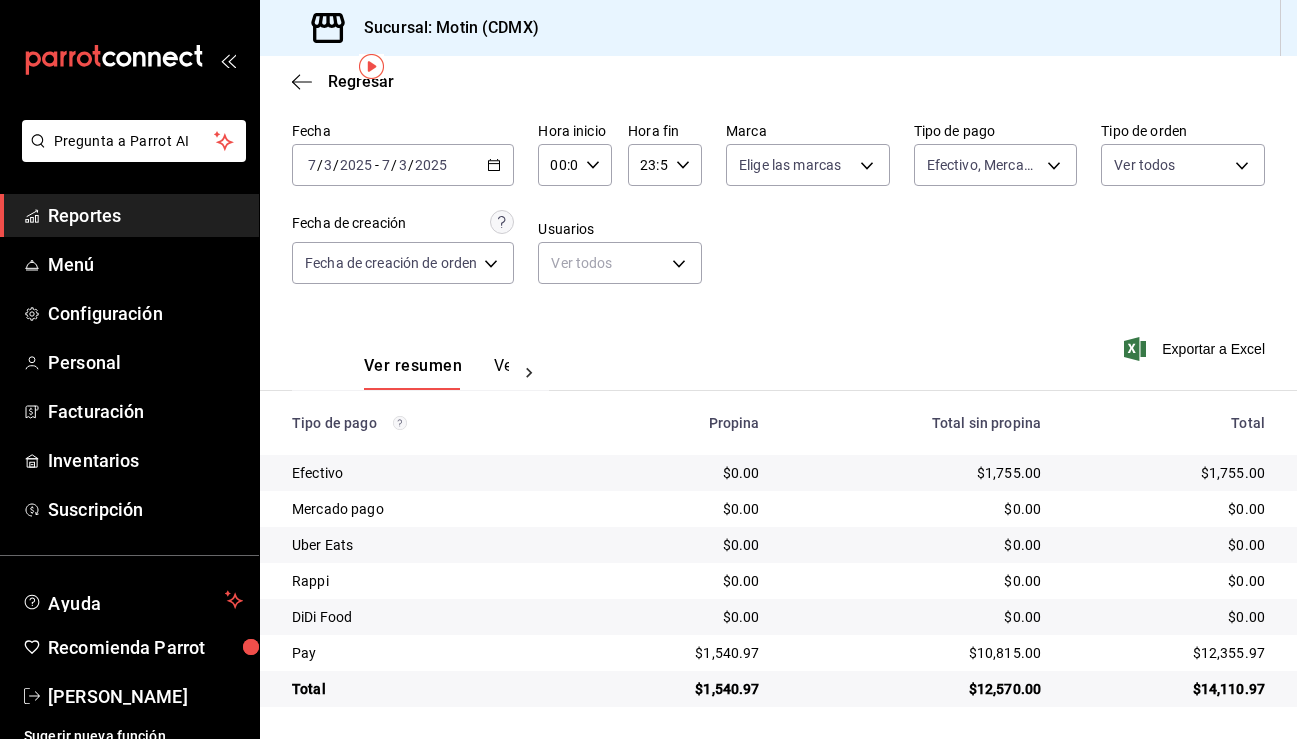 click 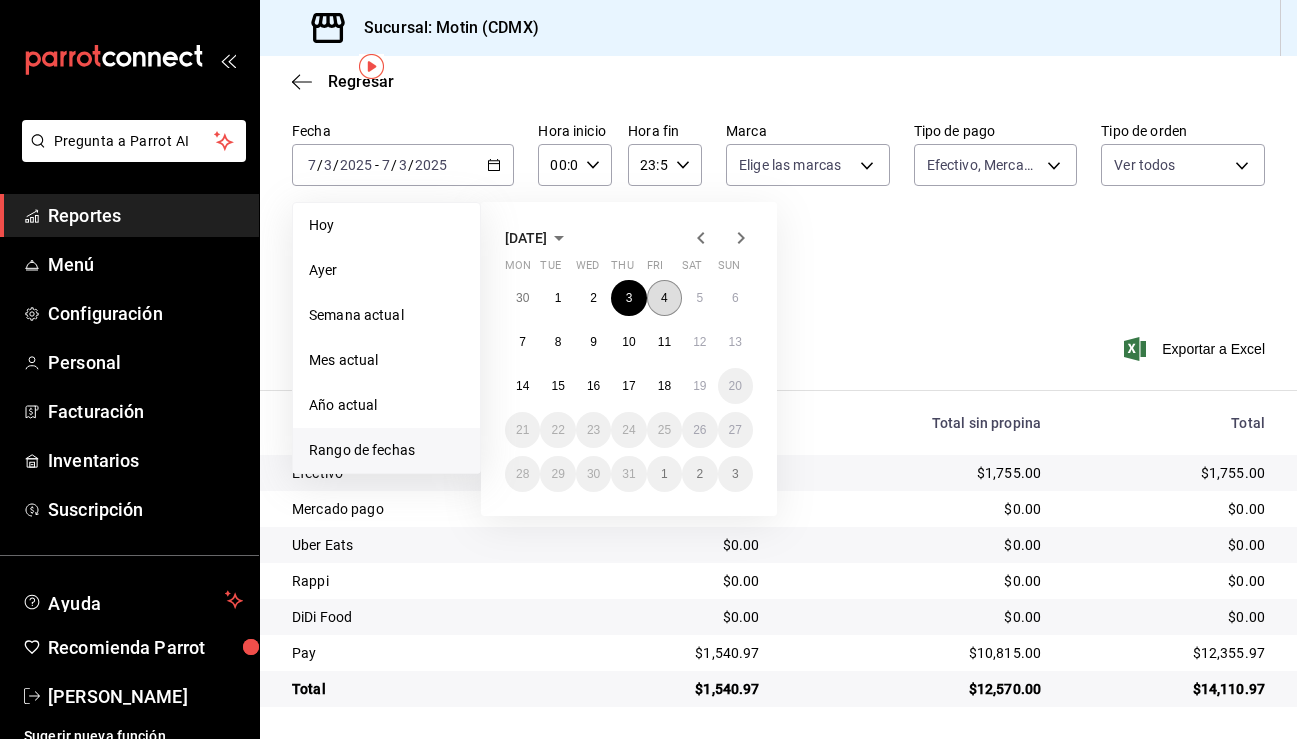 click on "4" at bounding box center [664, 298] 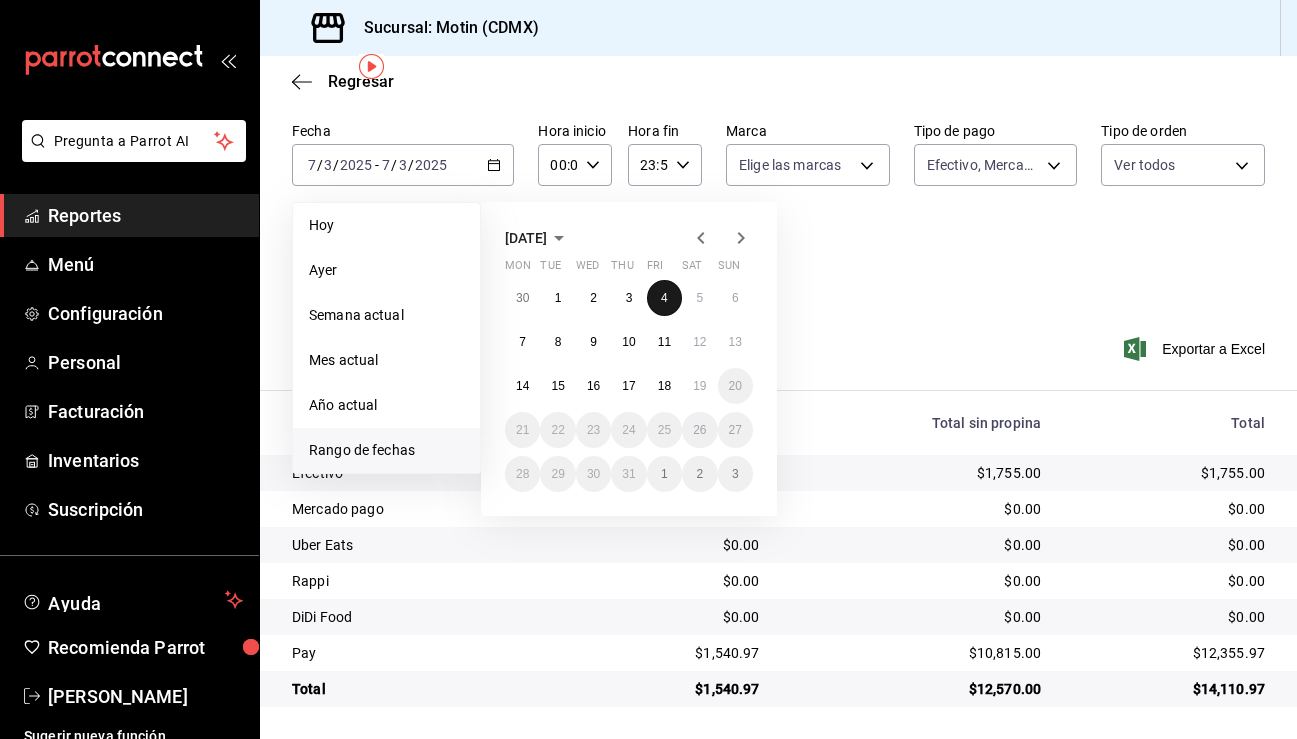 click on "4" at bounding box center (664, 298) 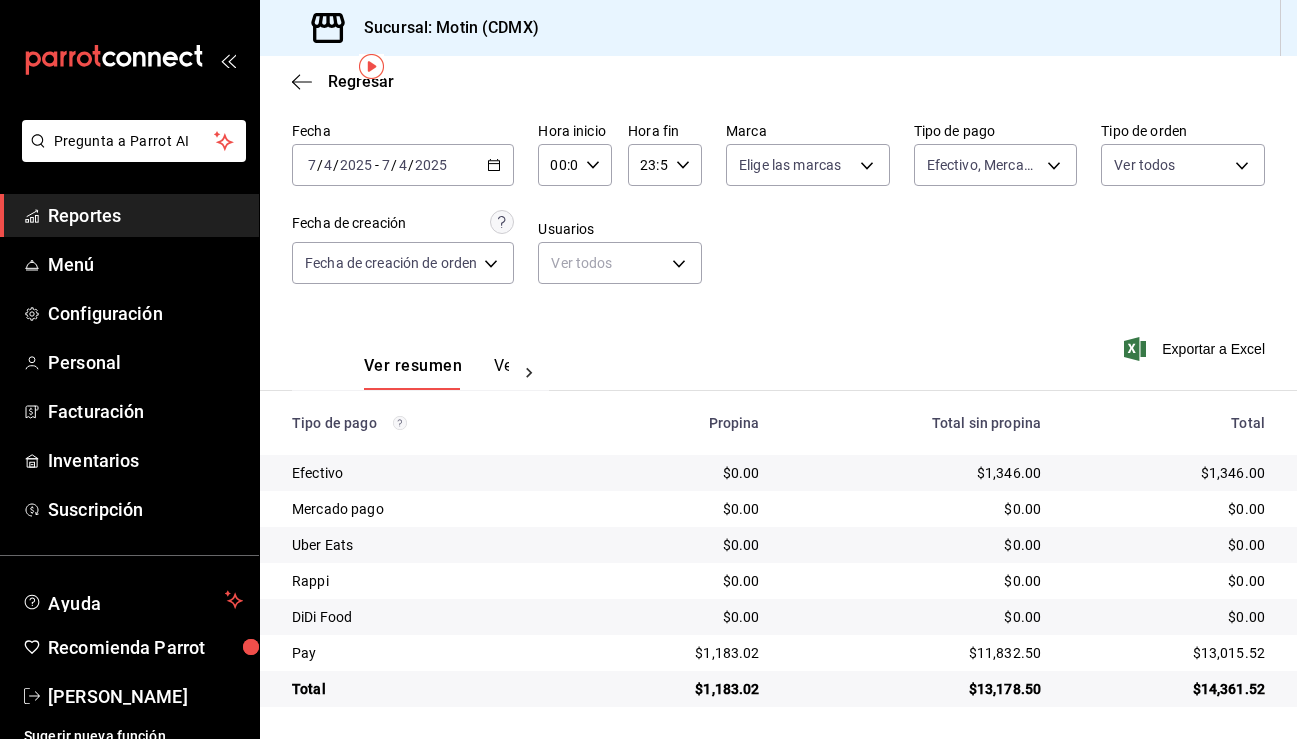 click 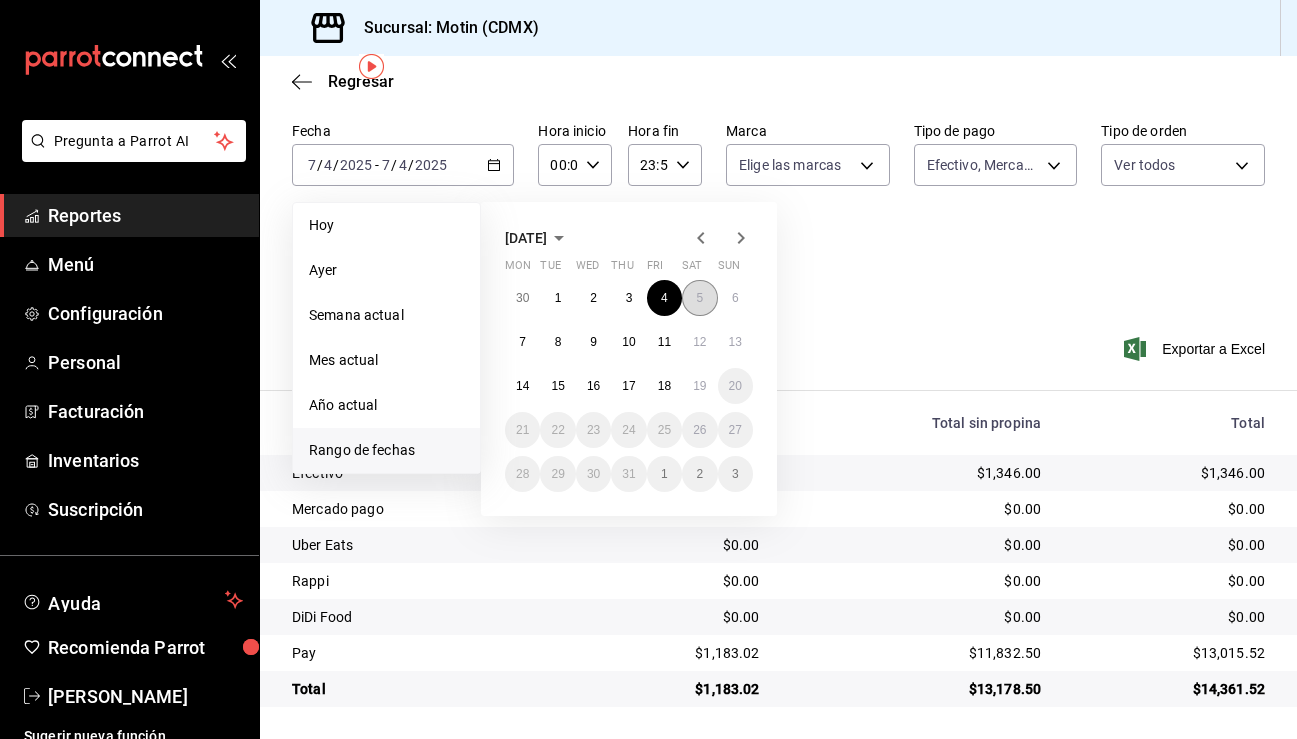 click on "5" at bounding box center [699, 298] 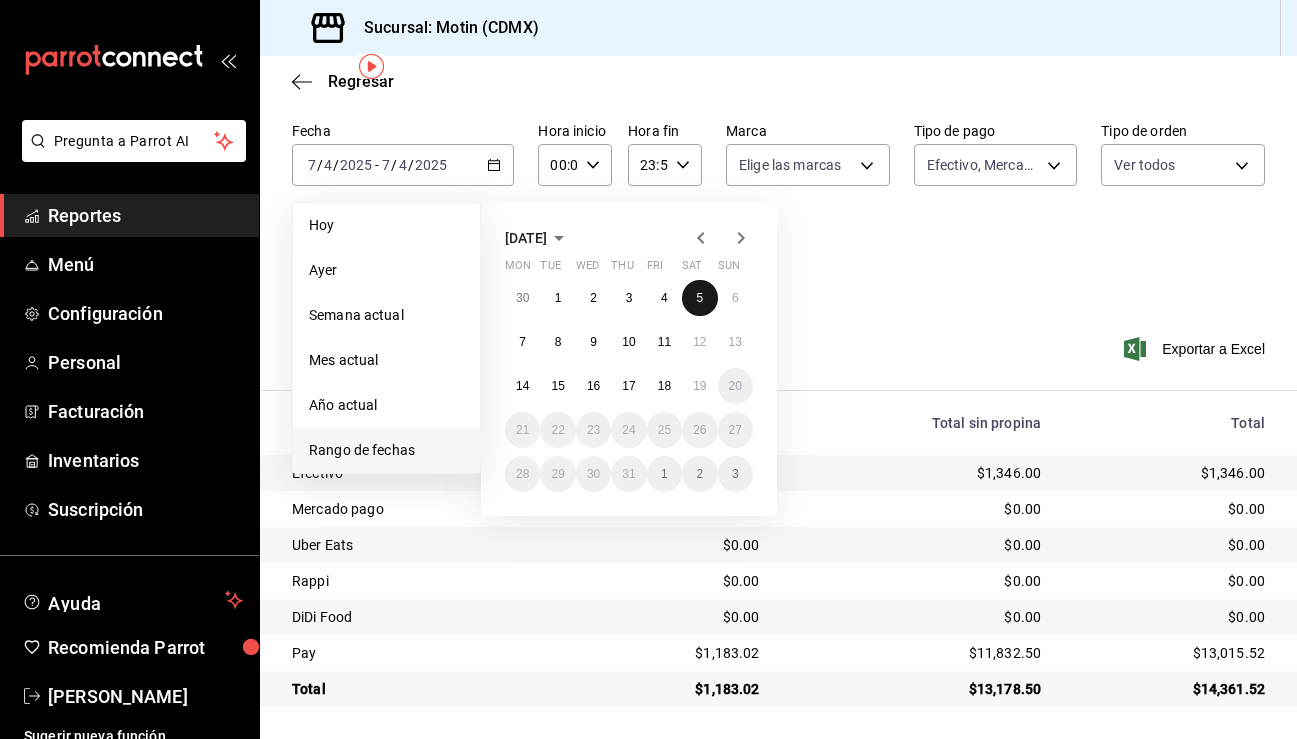 click on "5" at bounding box center (699, 298) 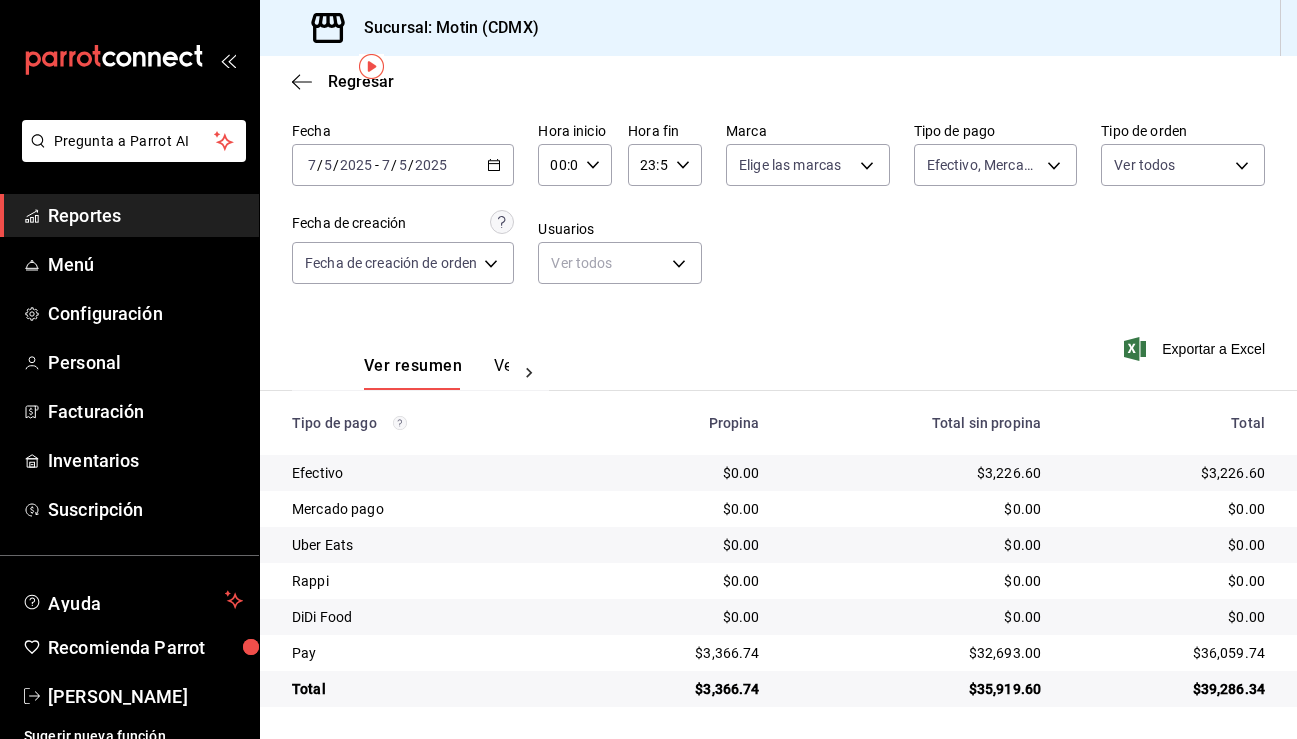 click on "2025-07-05 7 / 5 / 2025 - 2025-07-05 7 / 5 / 2025" at bounding box center (403, 165) 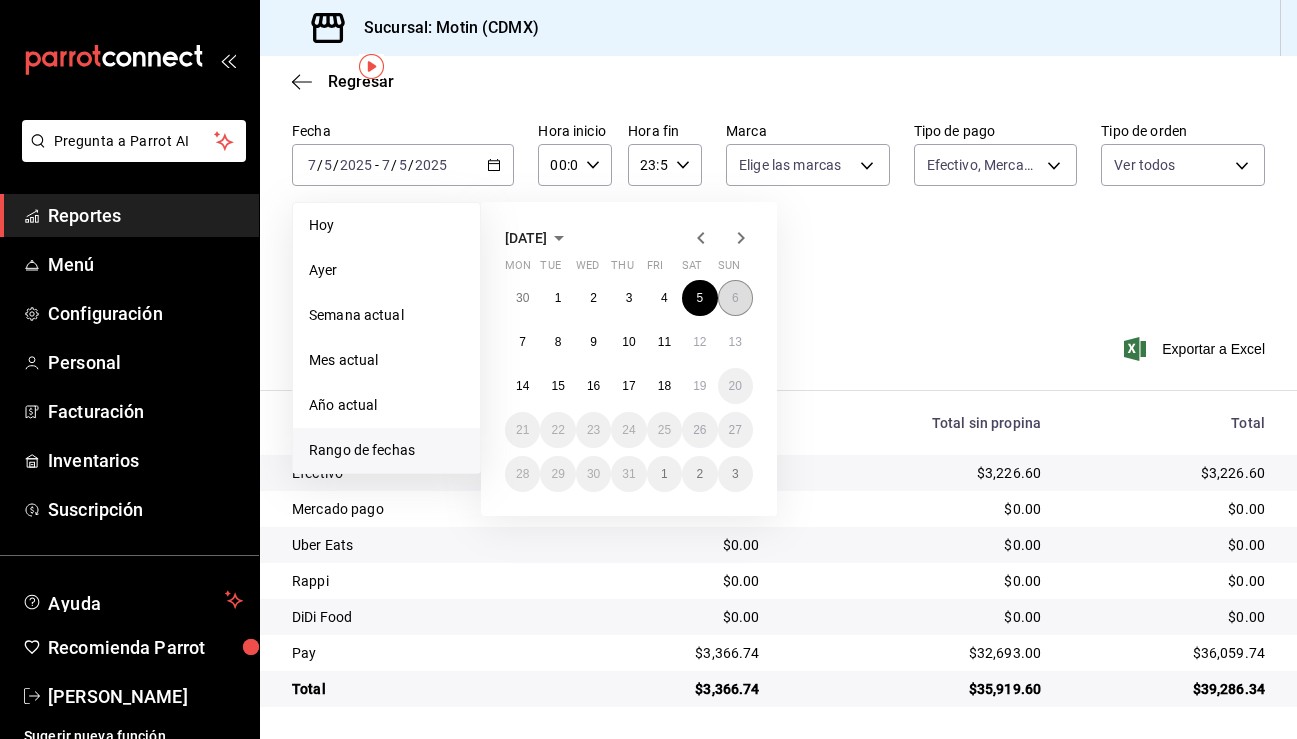 click on "6" at bounding box center (735, 298) 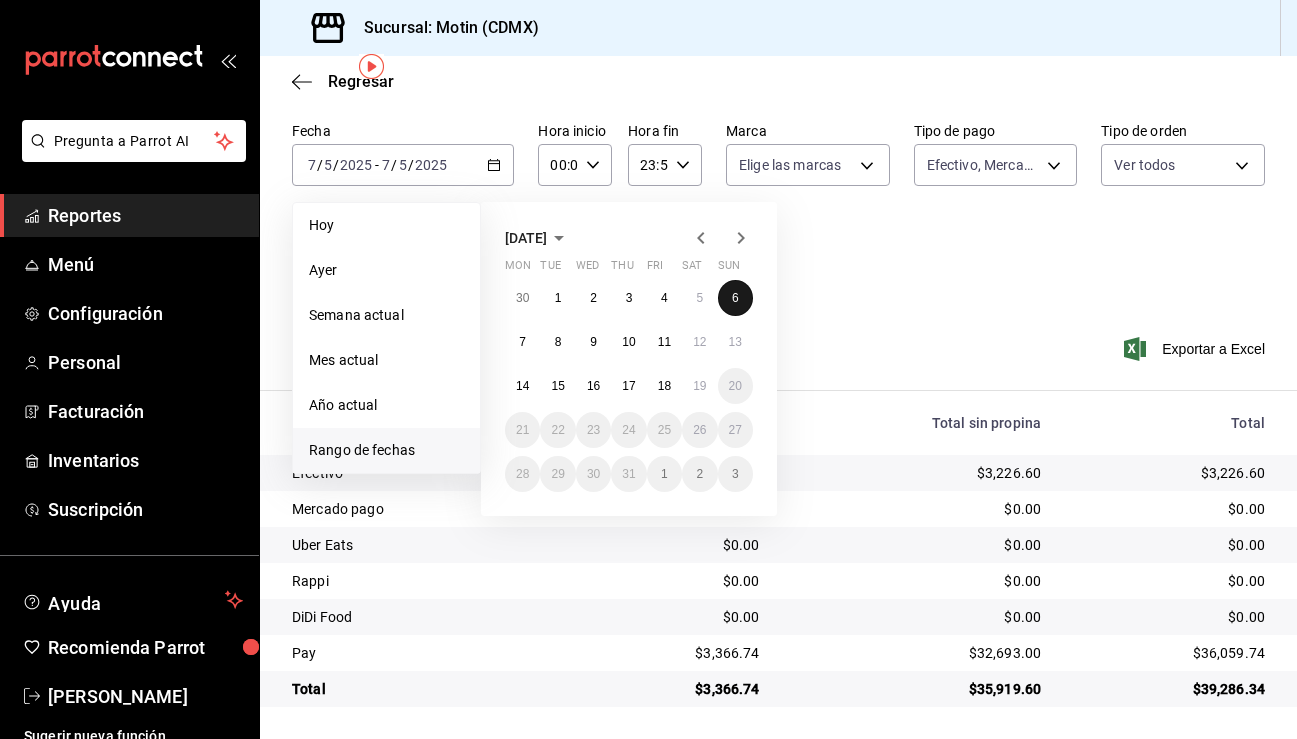 click on "6" at bounding box center [735, 298] 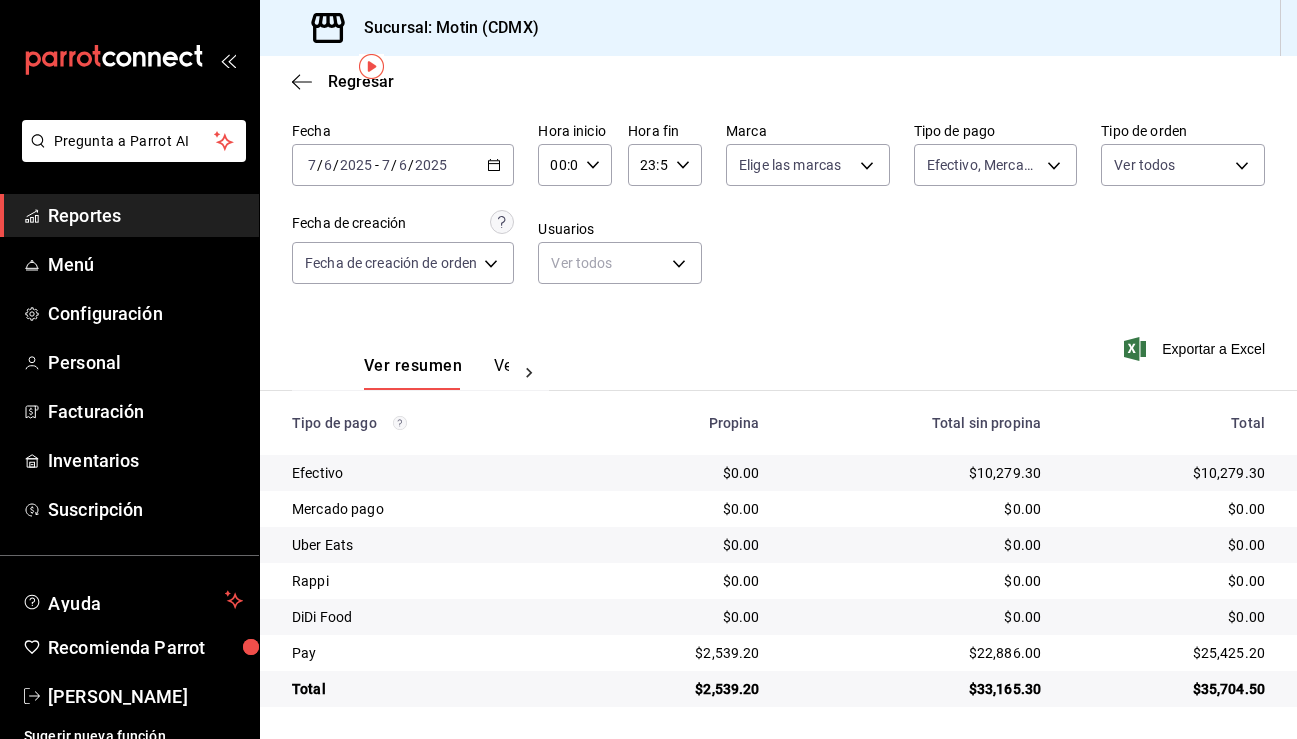 click on "2025-07-06 7 / 6 / 2025 - 2025-07-06 7 / 6 / 2025" at bounding box center (403, 165) 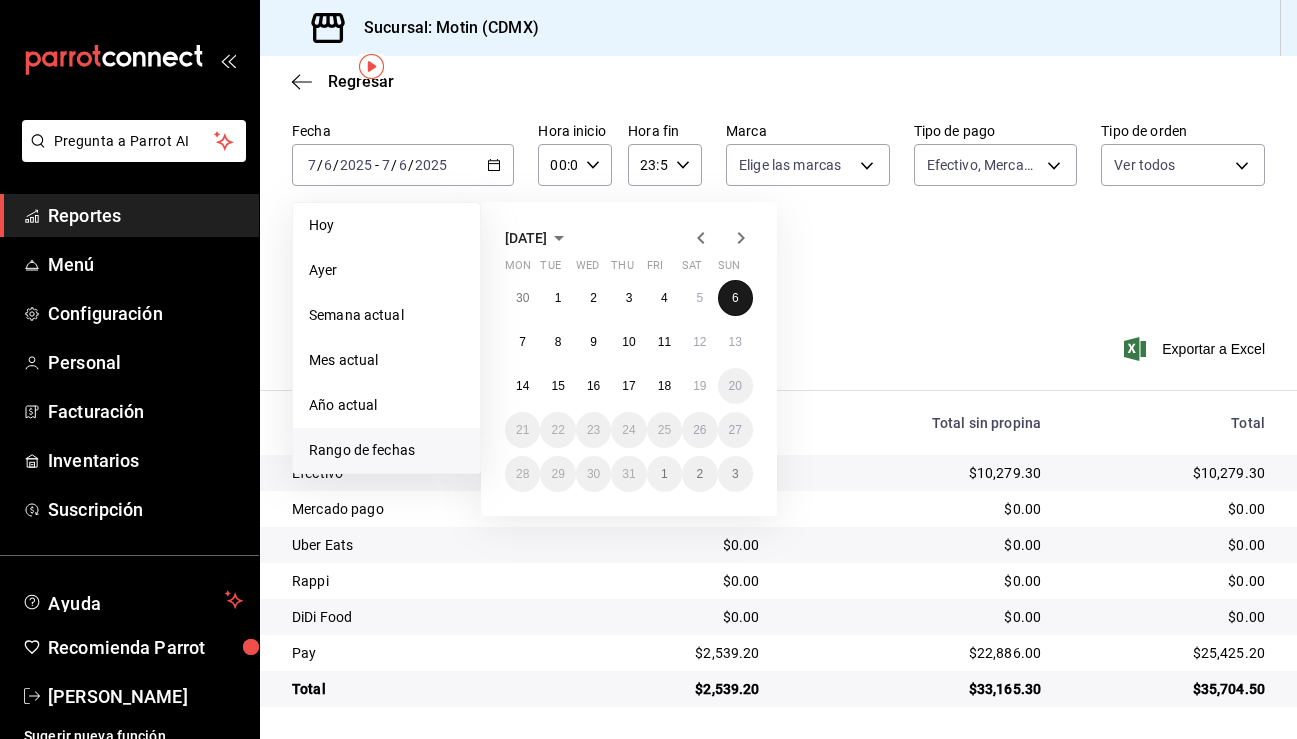 click on "6" at bounding box center [735, 298] 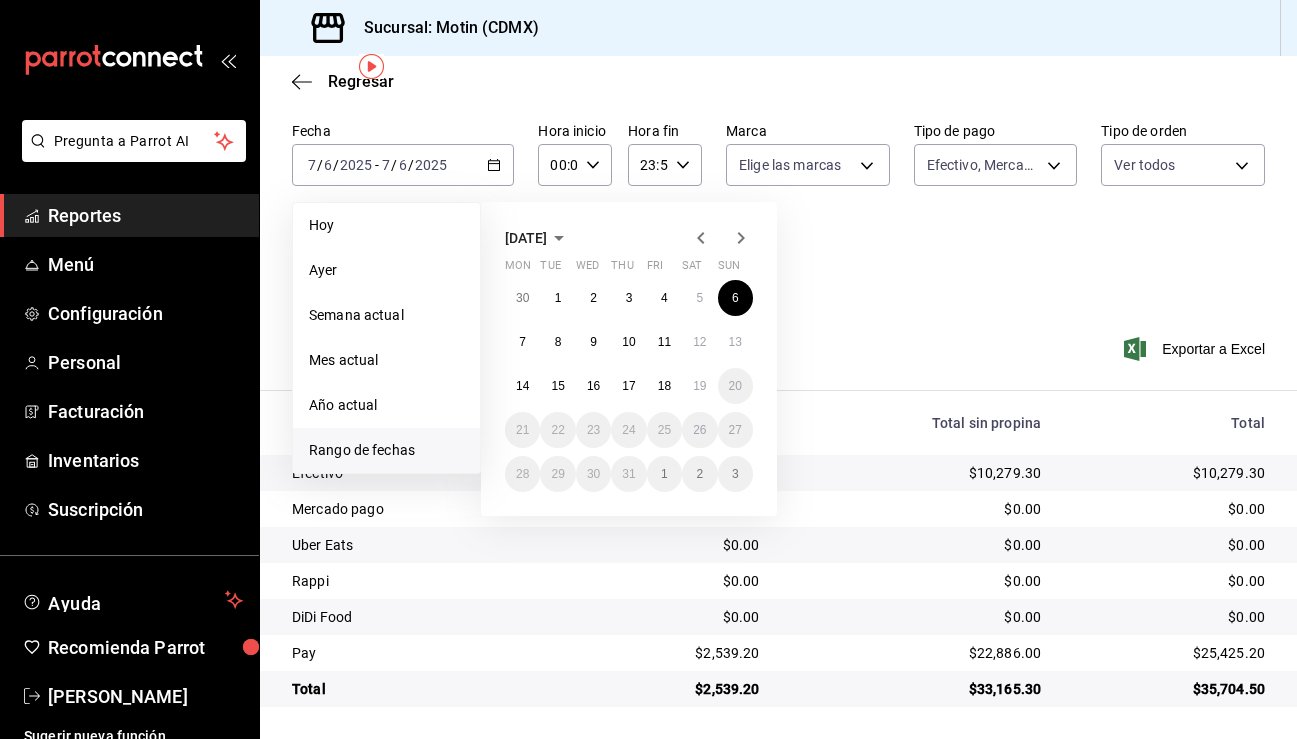 click on "Fecha 2025-07-06 7 / 6 / 2025 - 2025-07-06 7 / 6 / 2025 Hoy Ayer Semana actual Mes actual Año actual Rango de fechas July 2025 Mon Tue Wed Thu Fri Sat Sun 30 1 2 3 4 5 6 7 8 9 10 11 12 13 14 15 16 17 18 19 20 21 22 23 24 25 26 27 28 29 30 31 1 2 3 Hora inicio 00:00 Hora inicio Hora fin 23:59 Hora fin Marca Elige las marcas Tipo de pago Efectivo, Mercado pago, Pay afc07ce2-45ba-4780-a2ba-26252af4b5c5,7c73a96e-7ecb-4c50-b06d-0141cda5dff5,43fd5877-db04-449b-b5f4-e191e0ac4a2e Tipo de orden Ver todos Fecha de creación   Fecha de creación de orden ORDER Usuarios Ver todos null" at bounding box center [778, 211] 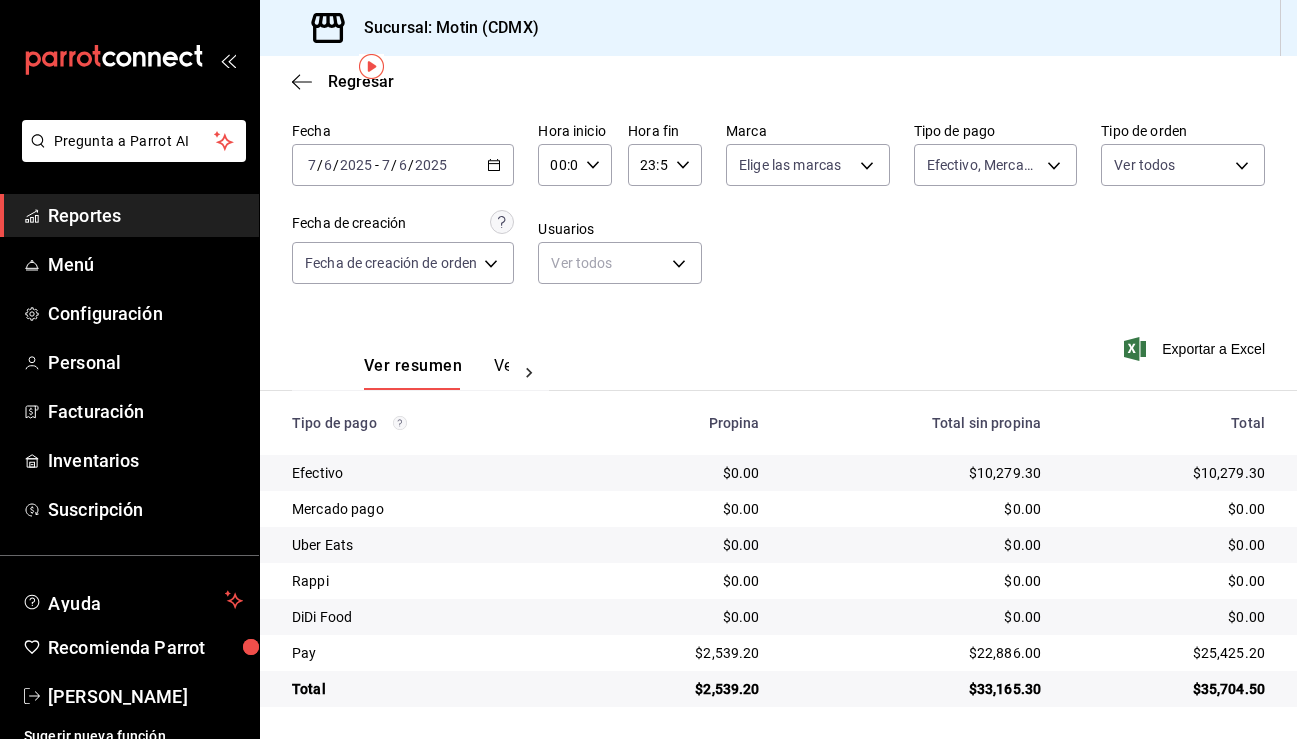 click on "2025-07-06 7 / 6 / 2025 - 2025-07-06 7 / 6 / 2025" at bounding box center (403, 165) 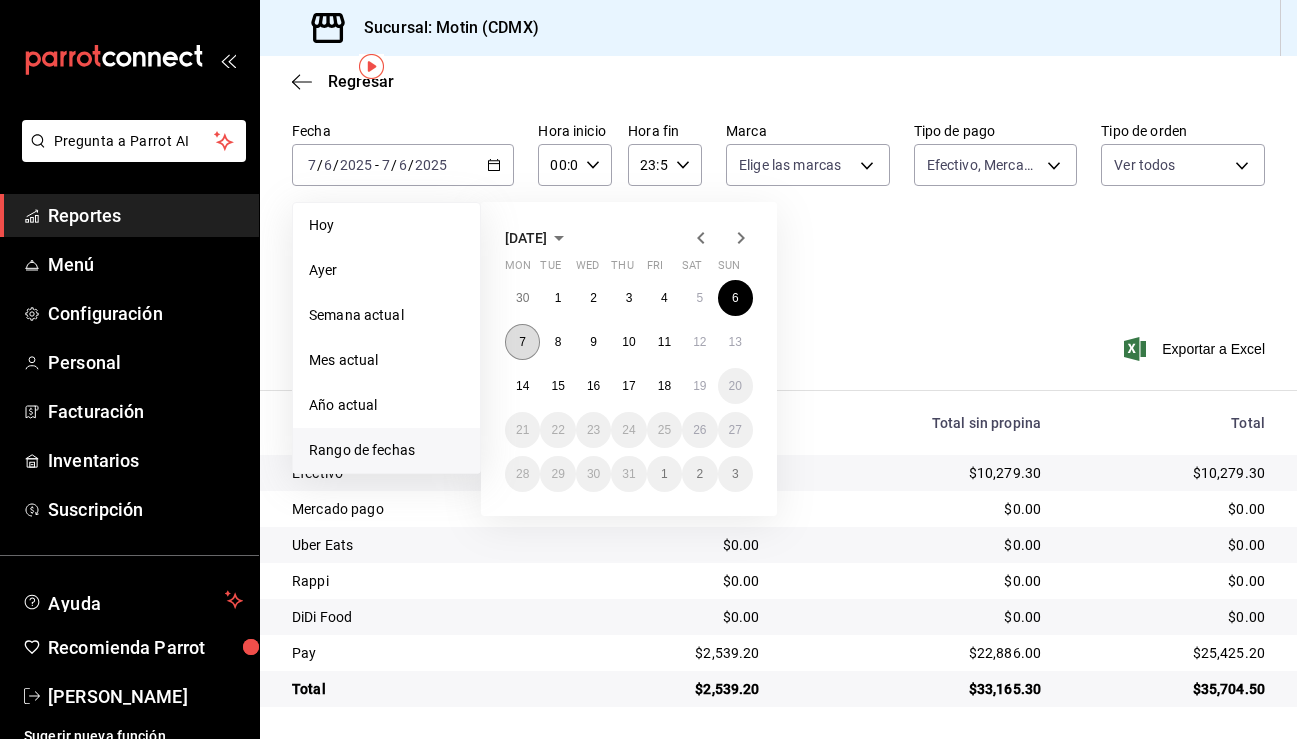 click on "7" at bounding box center (522, 342) 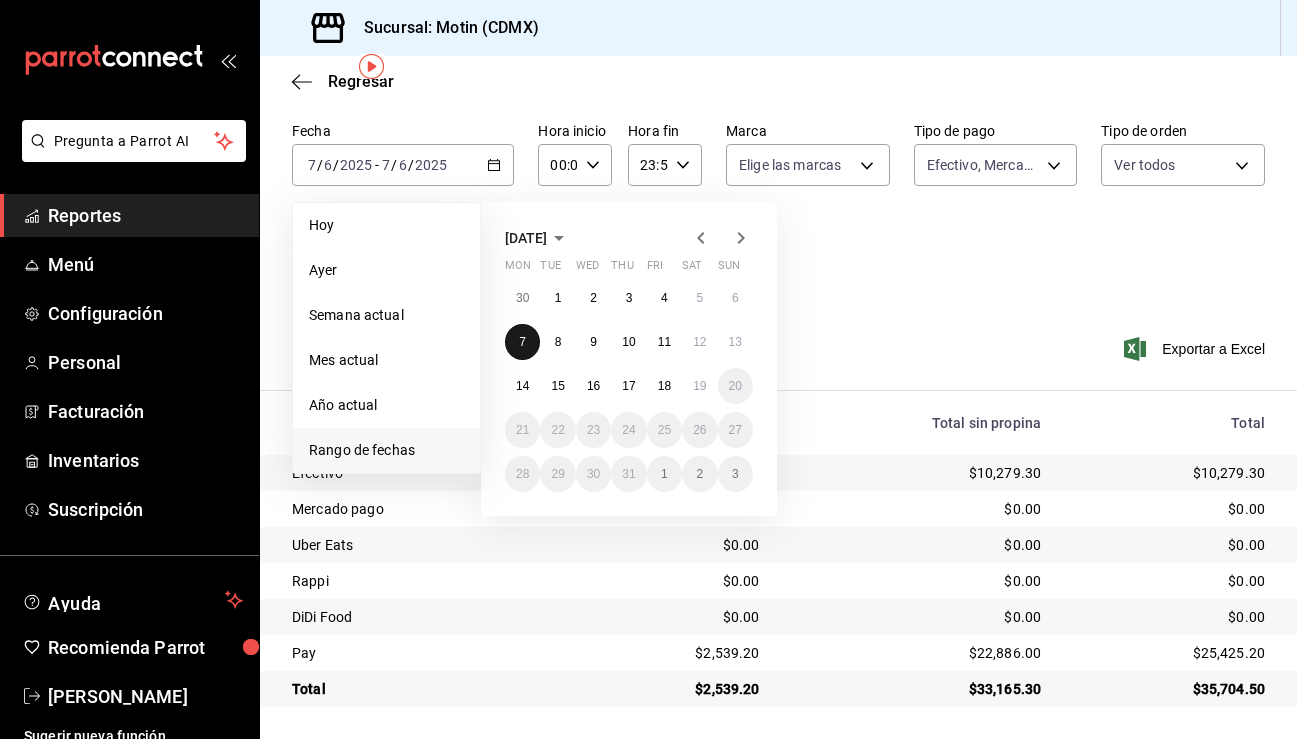 click on "7" at bounding box center [522, 342] 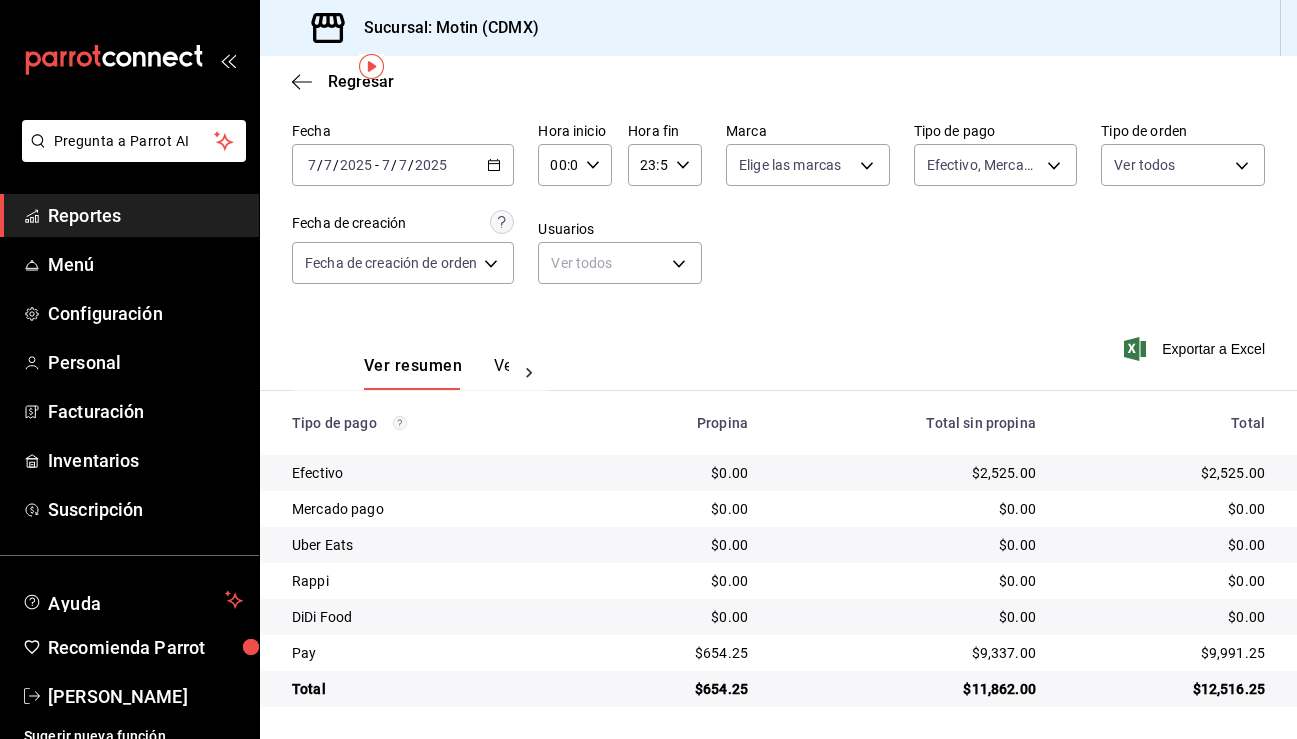 click on "2025-07-07 7 / 7 / 2025 - 2025-07-07 7 / 7 / 2025" at bounding box center (403, 165) 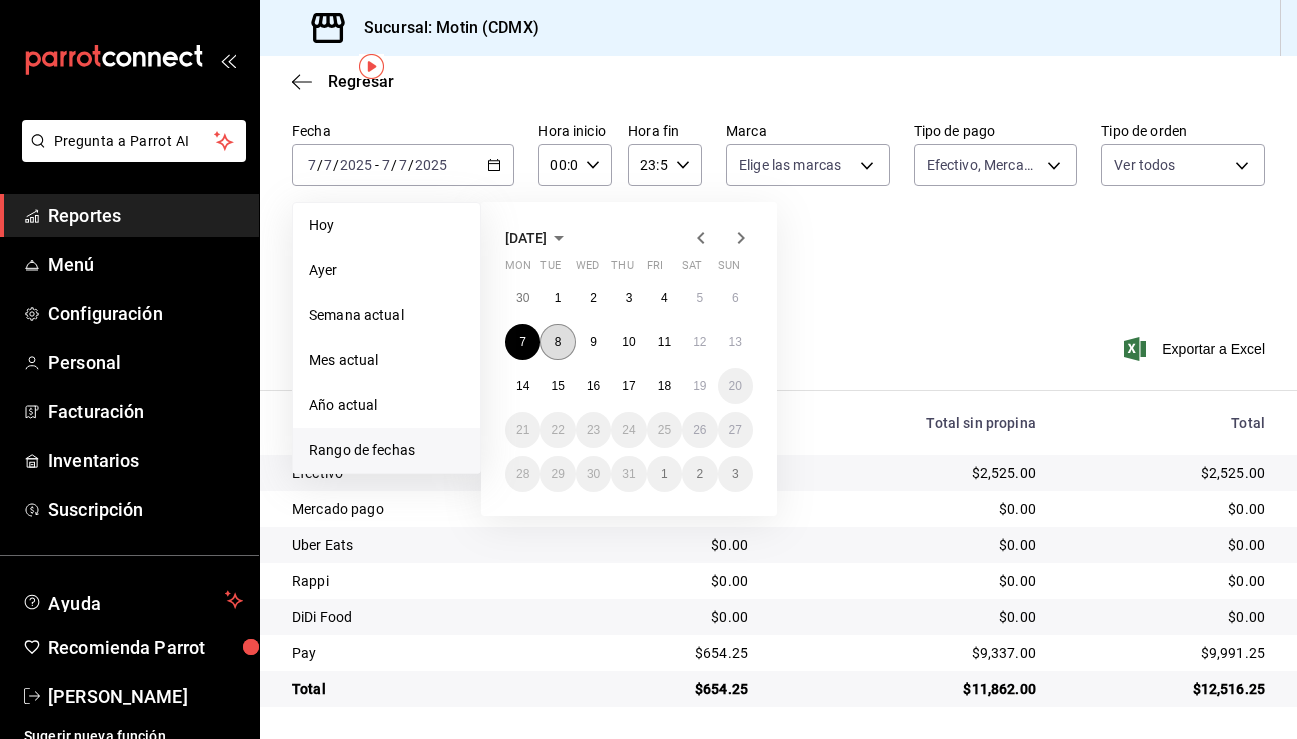 click on "8" at bounding box center (557, 342) 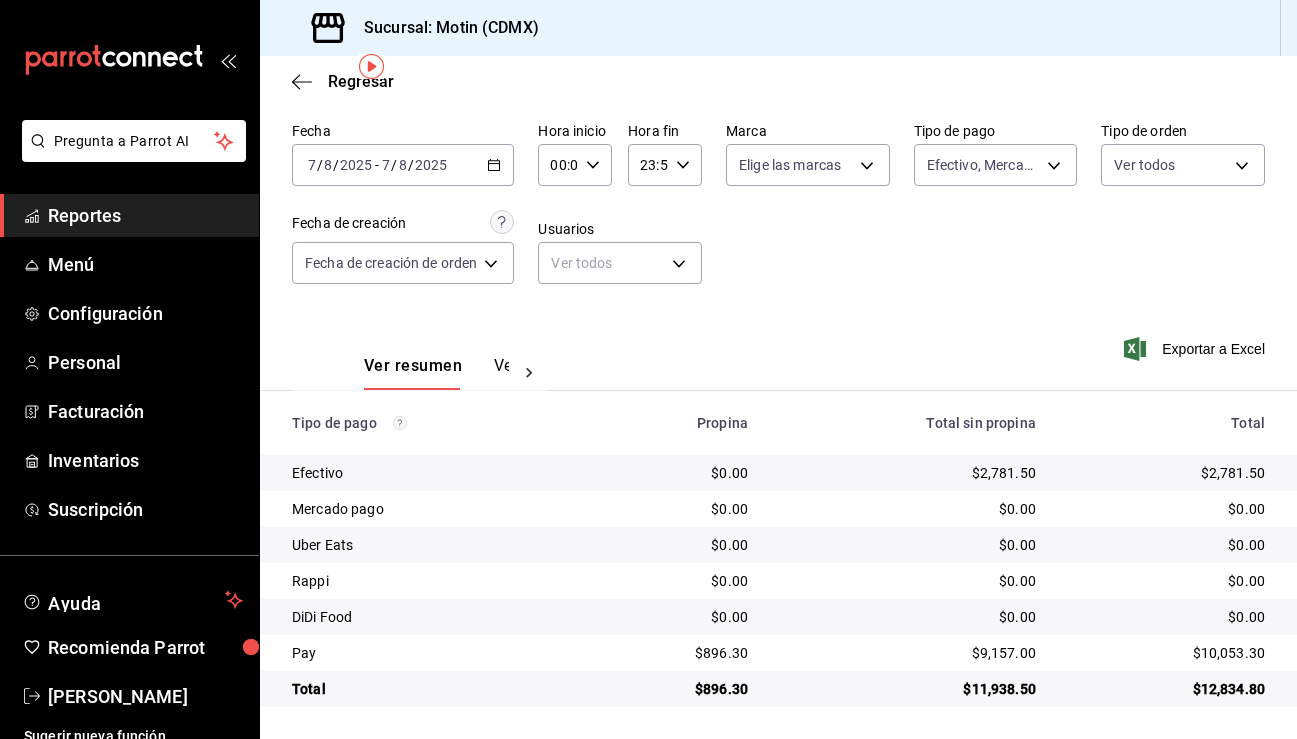 click on "2025-07-08 7 / 8 / 2025 - 2025-07-08 7 / 8 / 2025" at bounding box center (403, 165) 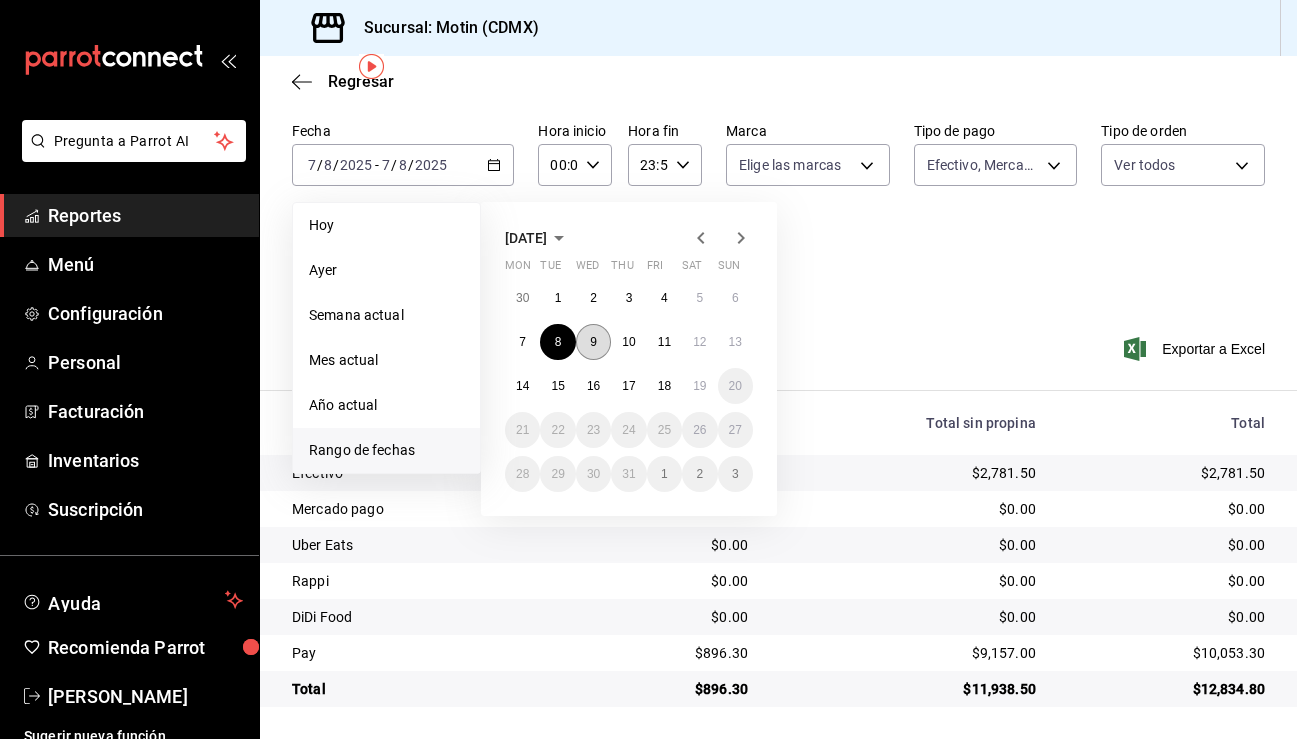 click on "9" at bounding box center (593, 342) 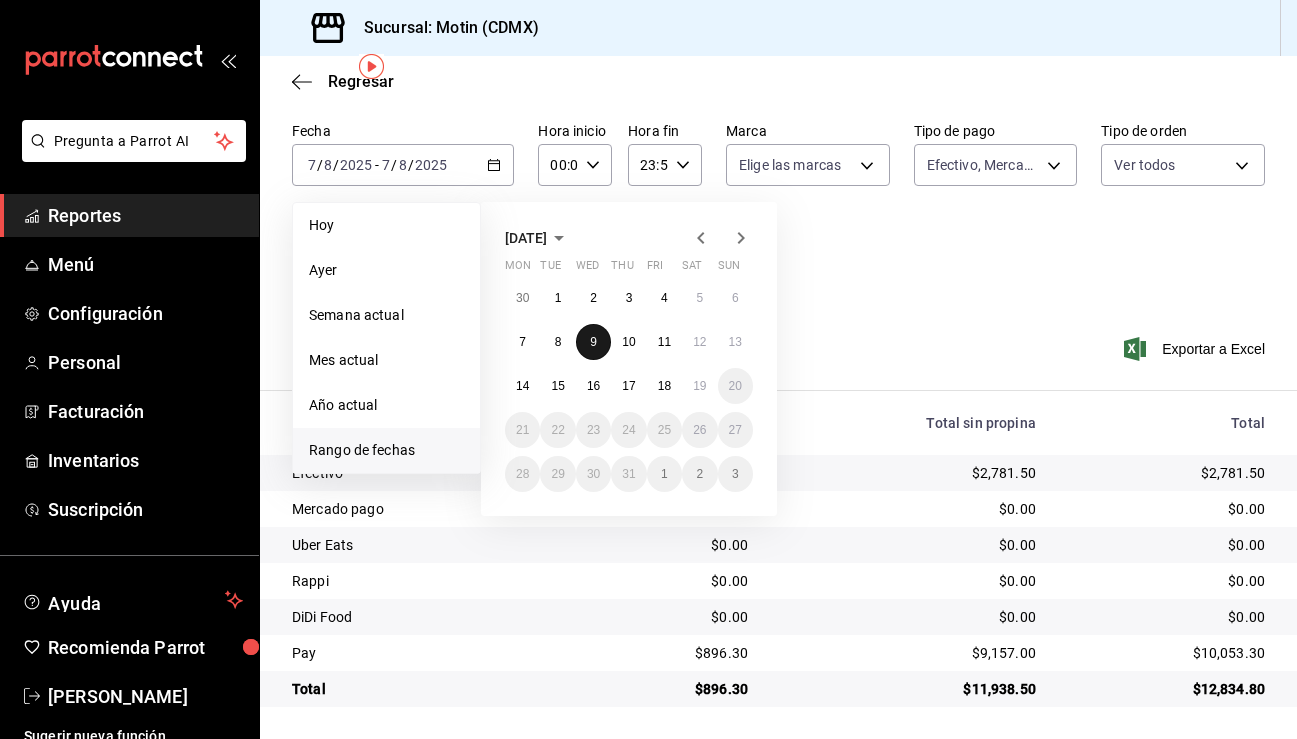 click on "9" at bounding box center [593, 342] 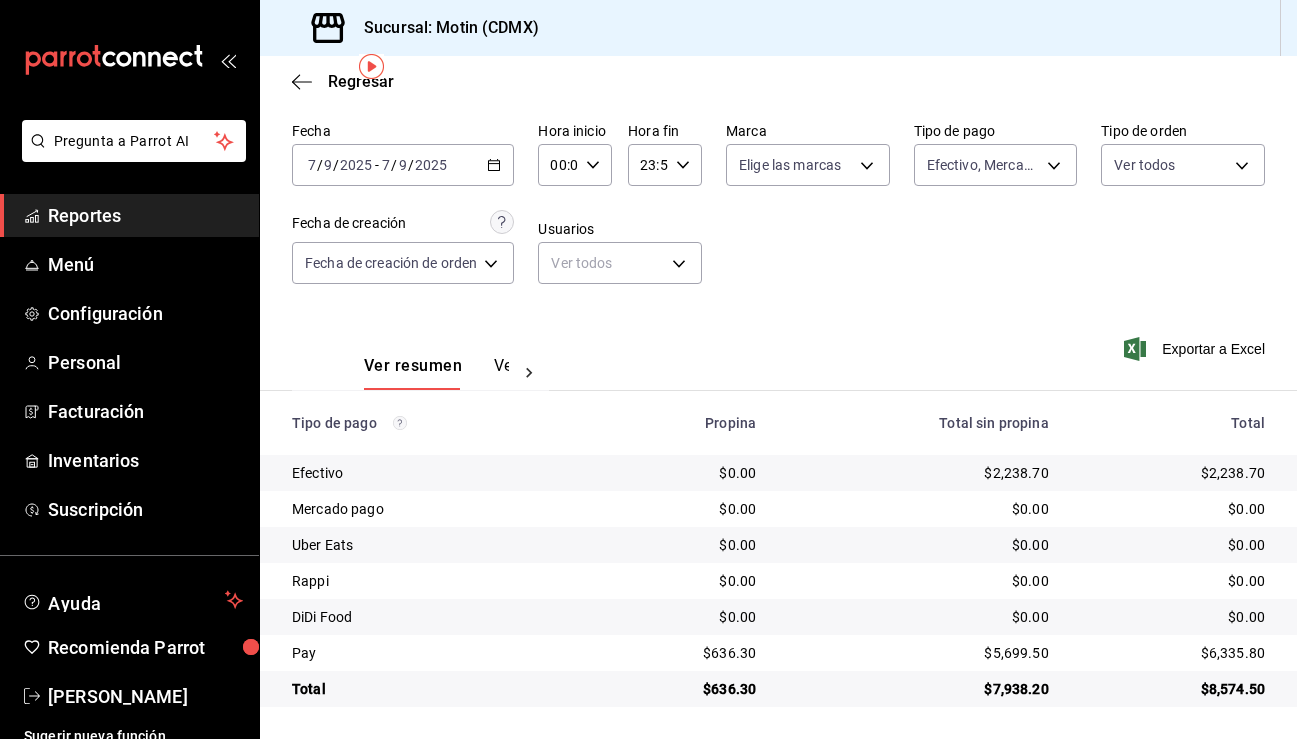 click on "2025-07-09 7 / 9 / 2025 - 2025-07-09 7 / 9 / 2025" at bounding box center [403, 165] 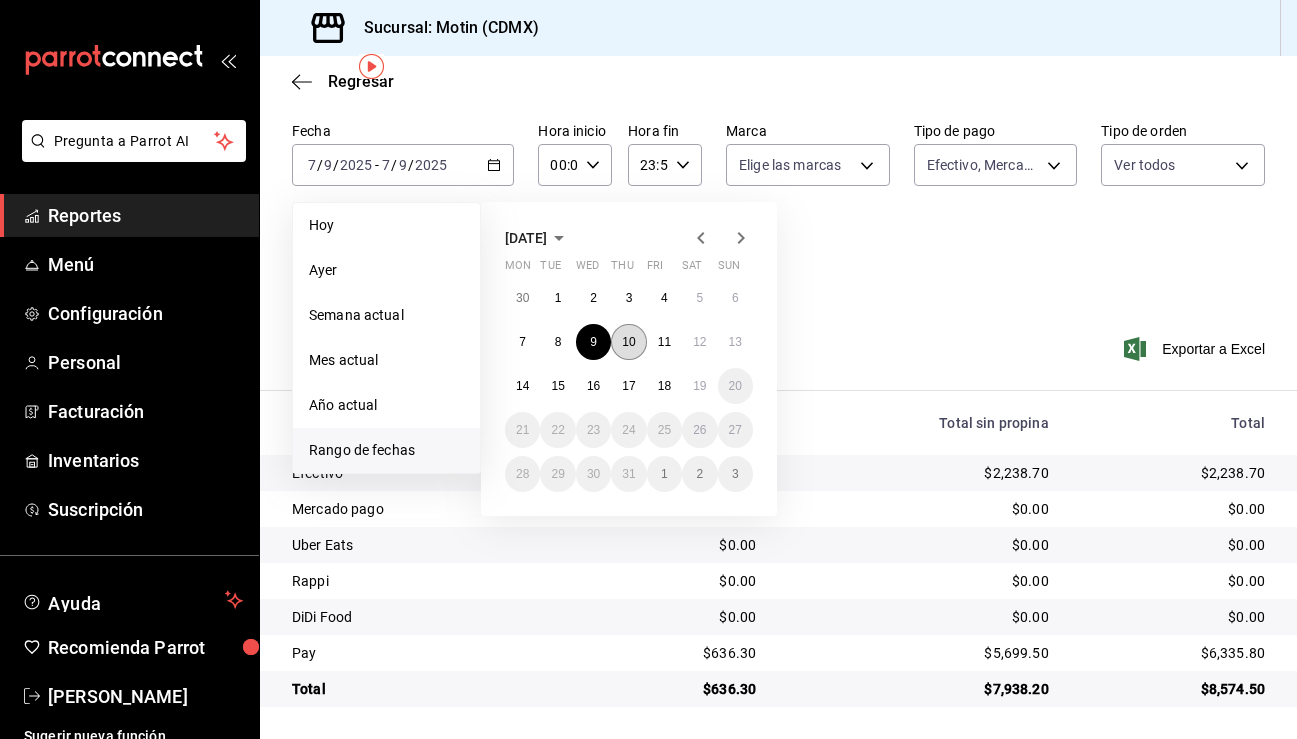 click on "10" at bounding box center [628, 342] 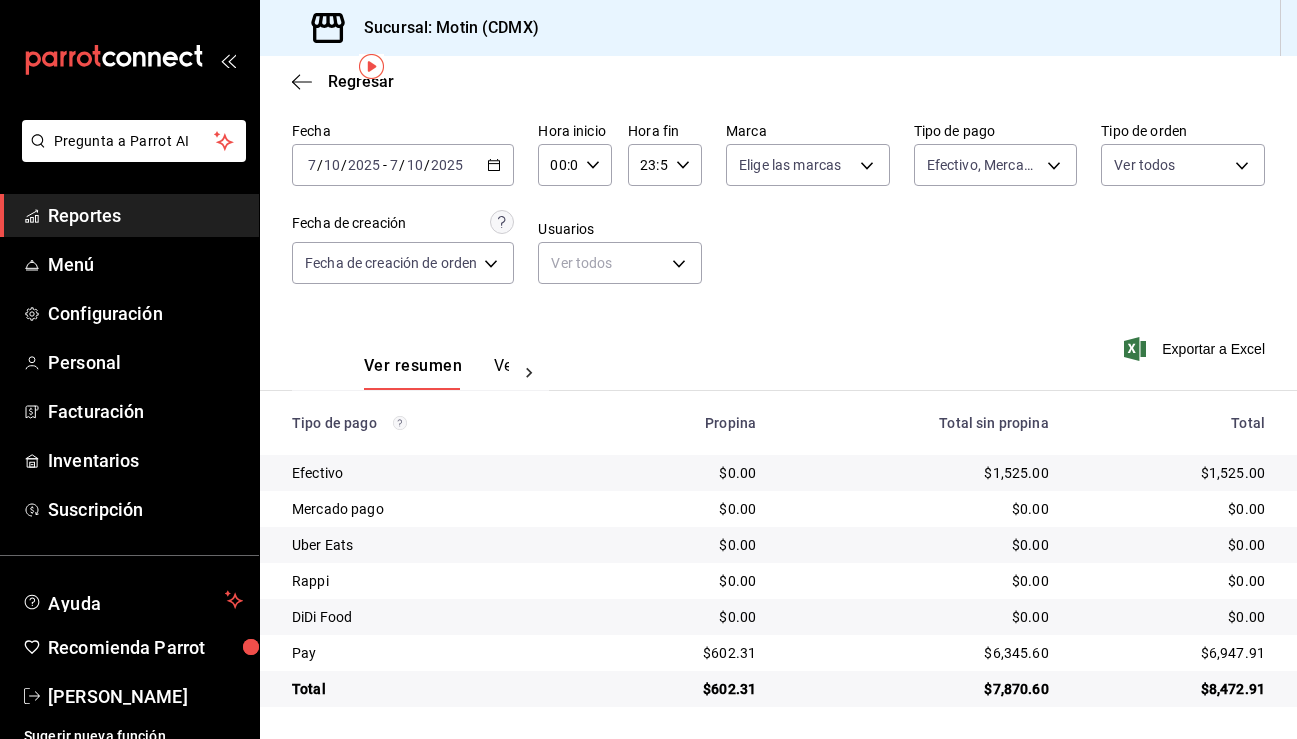 click on "2025-07-10 7 / 10 / 2025 - 2025-07-10 7 / 10 / 2025" at bounding box center [403, 165] 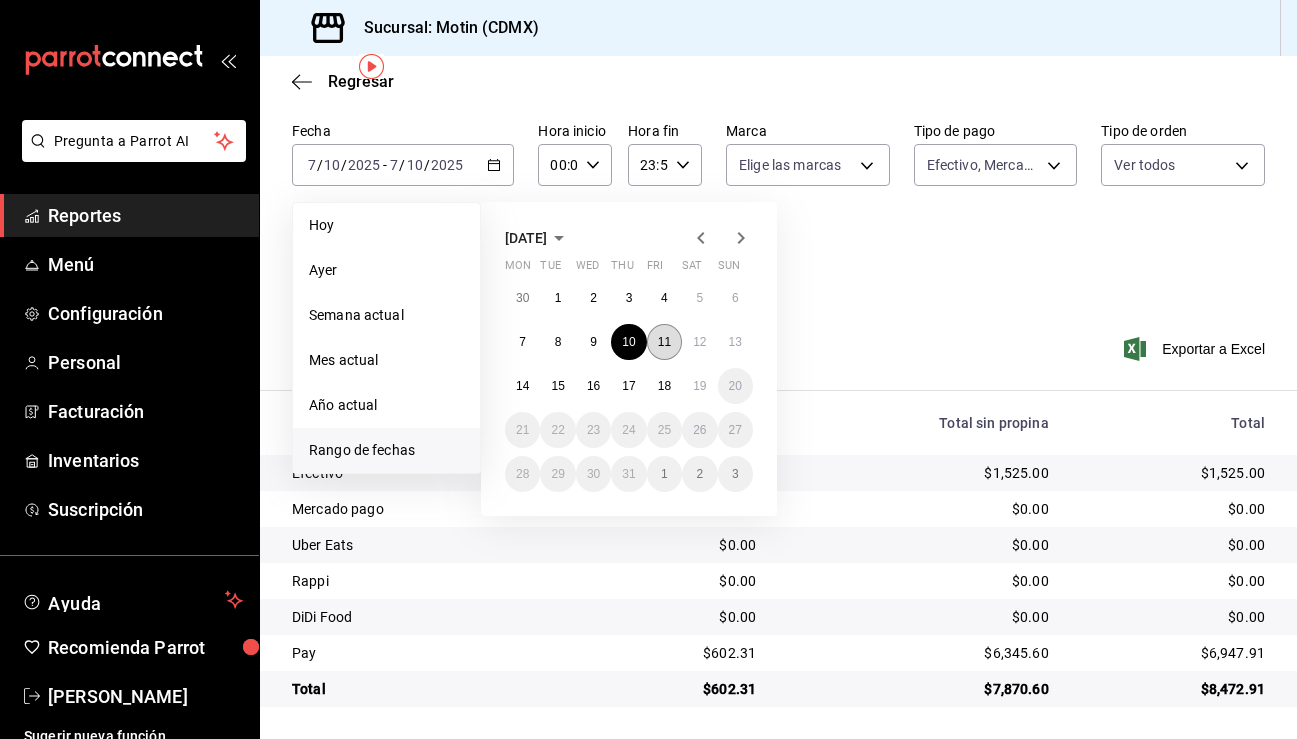 click on "11" at bounding box center (664, 342) 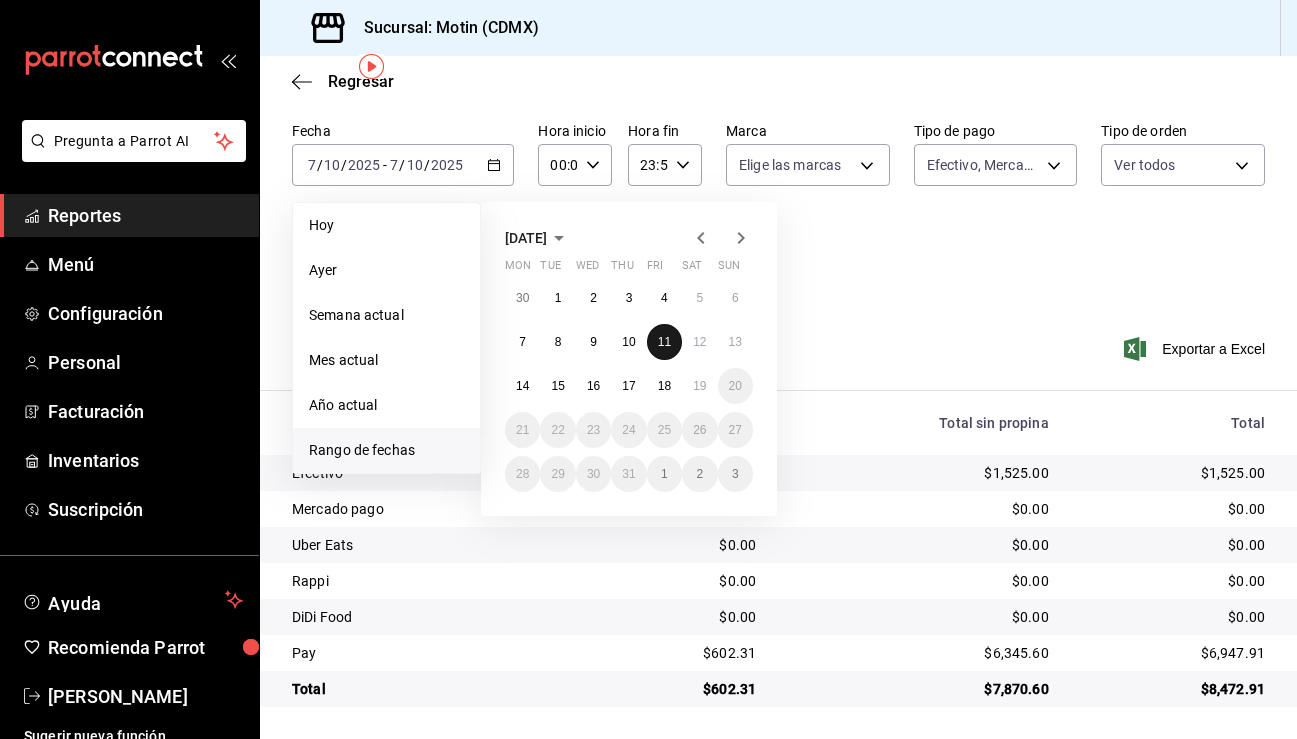 click on "11" at bounding box center (664, 342) 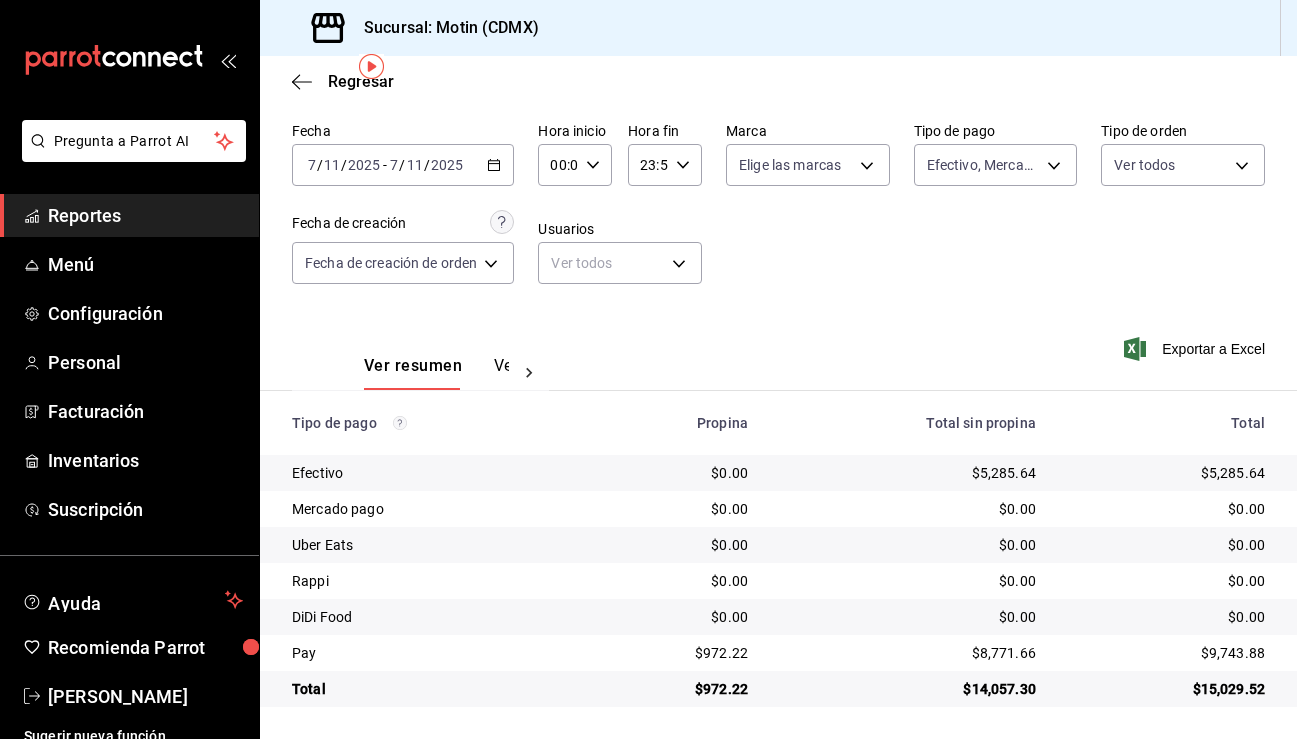 click on "2025-07-11 7 / 11 / 2025 - 2025-07-11 7 / 11 / 2025" at bounding box center (403, 165) 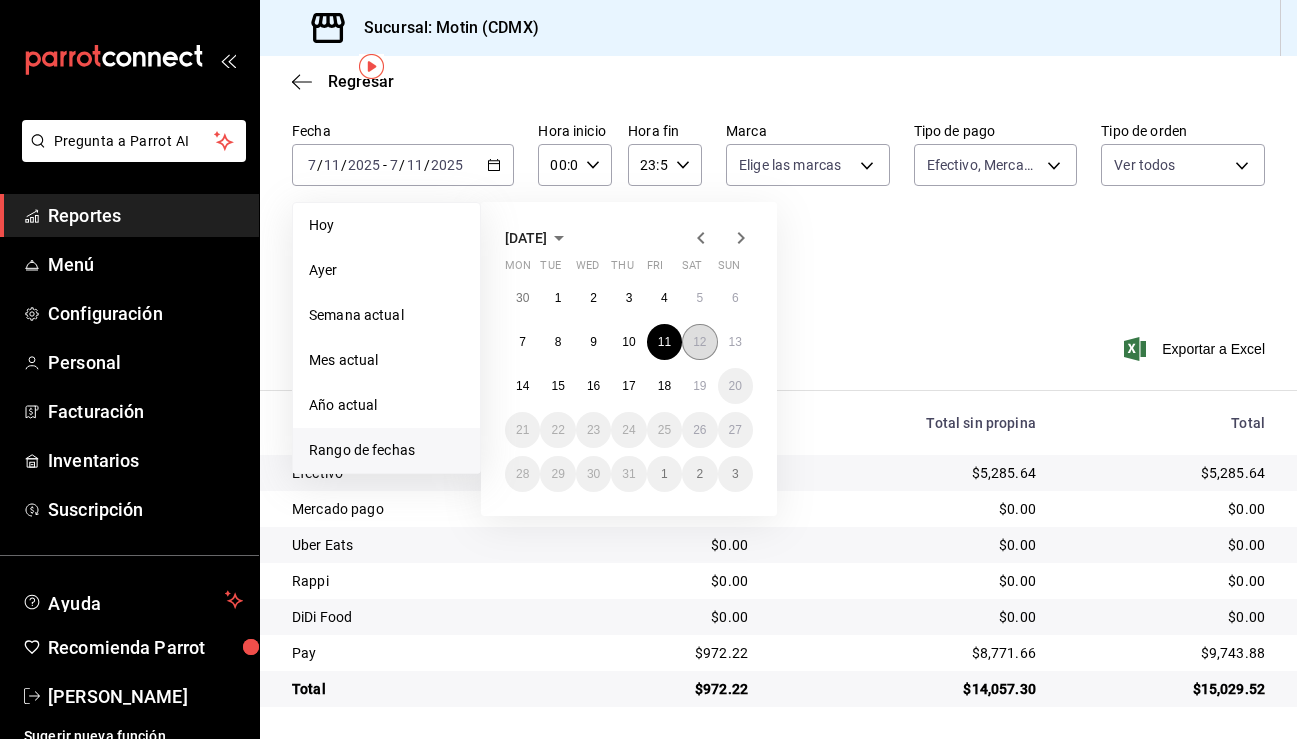 click on "12" at bounding box center [699, 342] 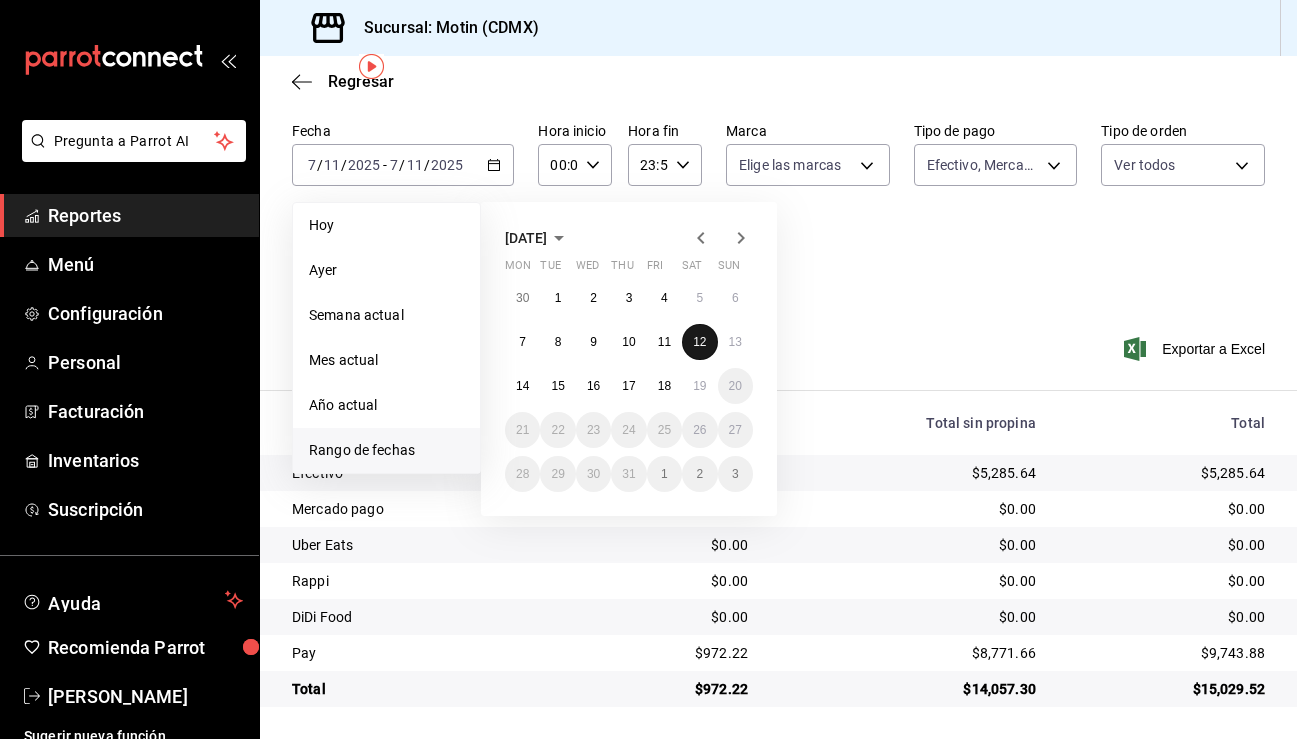 click on "12" at bounding box center (699, 342) 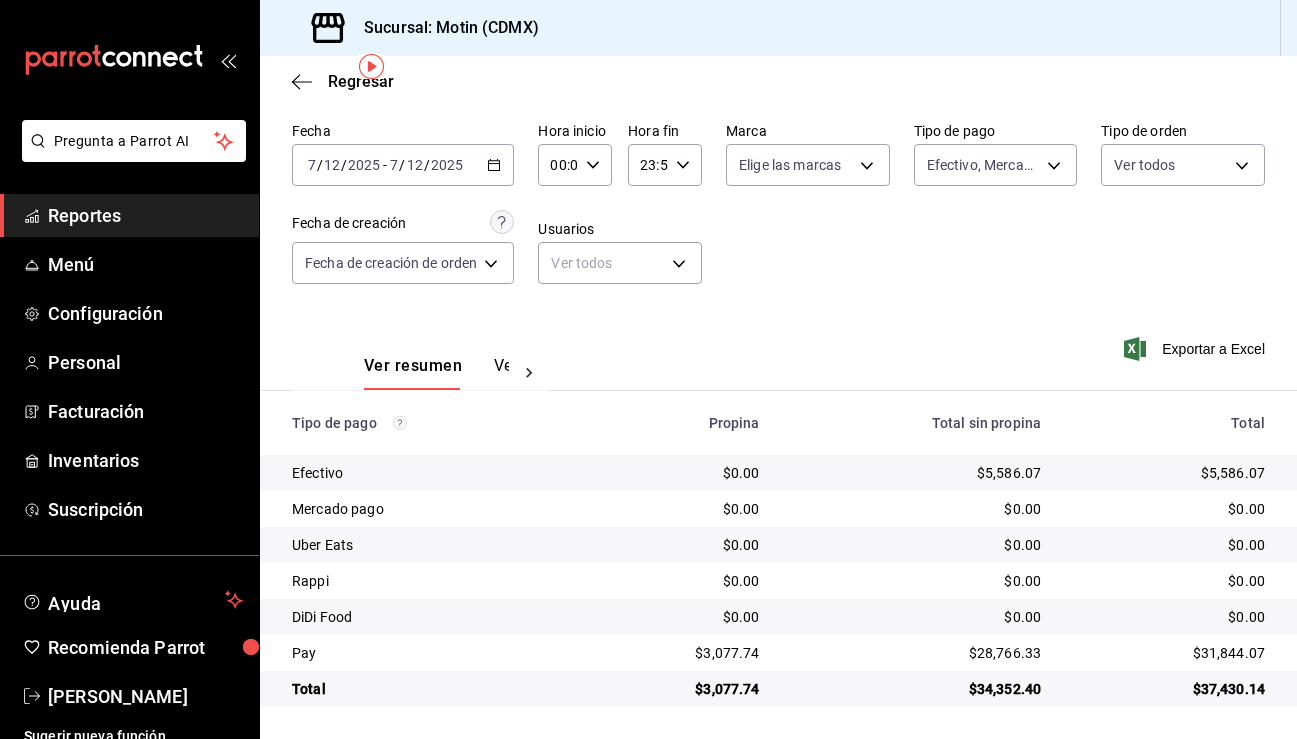 click 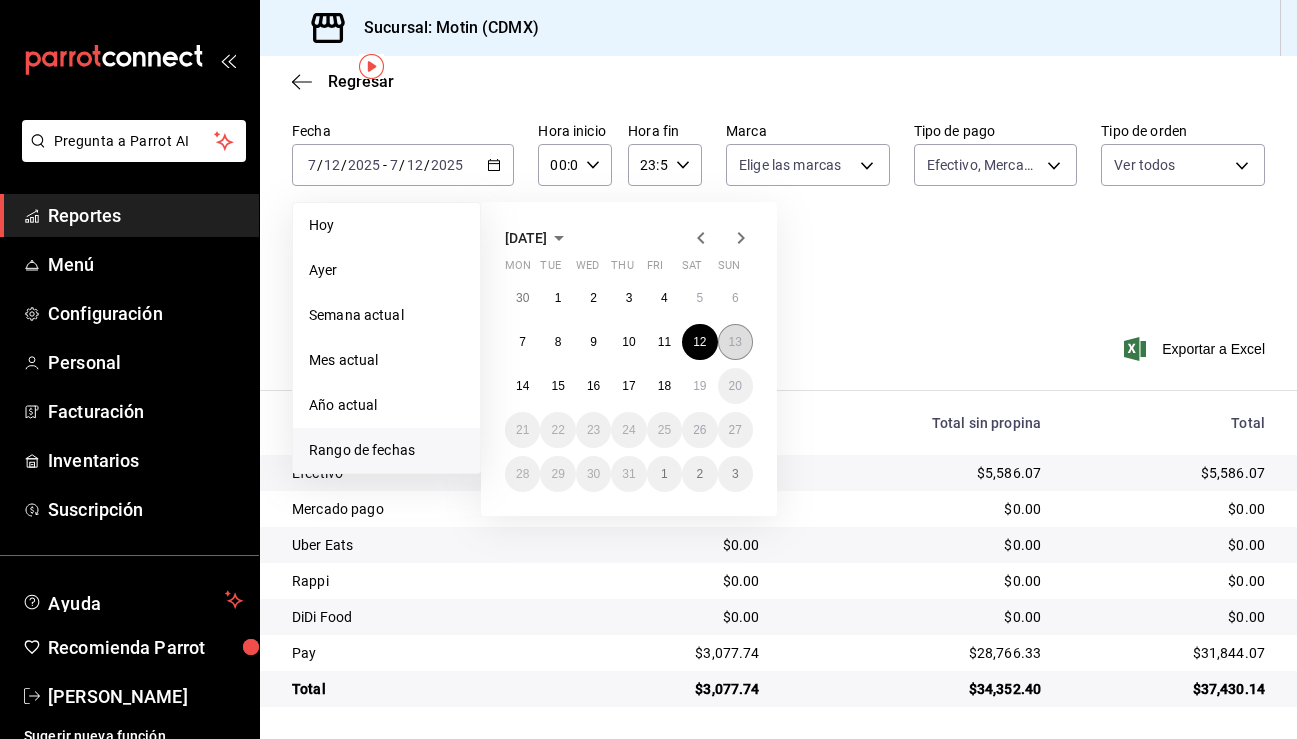 click on "13" at bounding box center [735, 342] 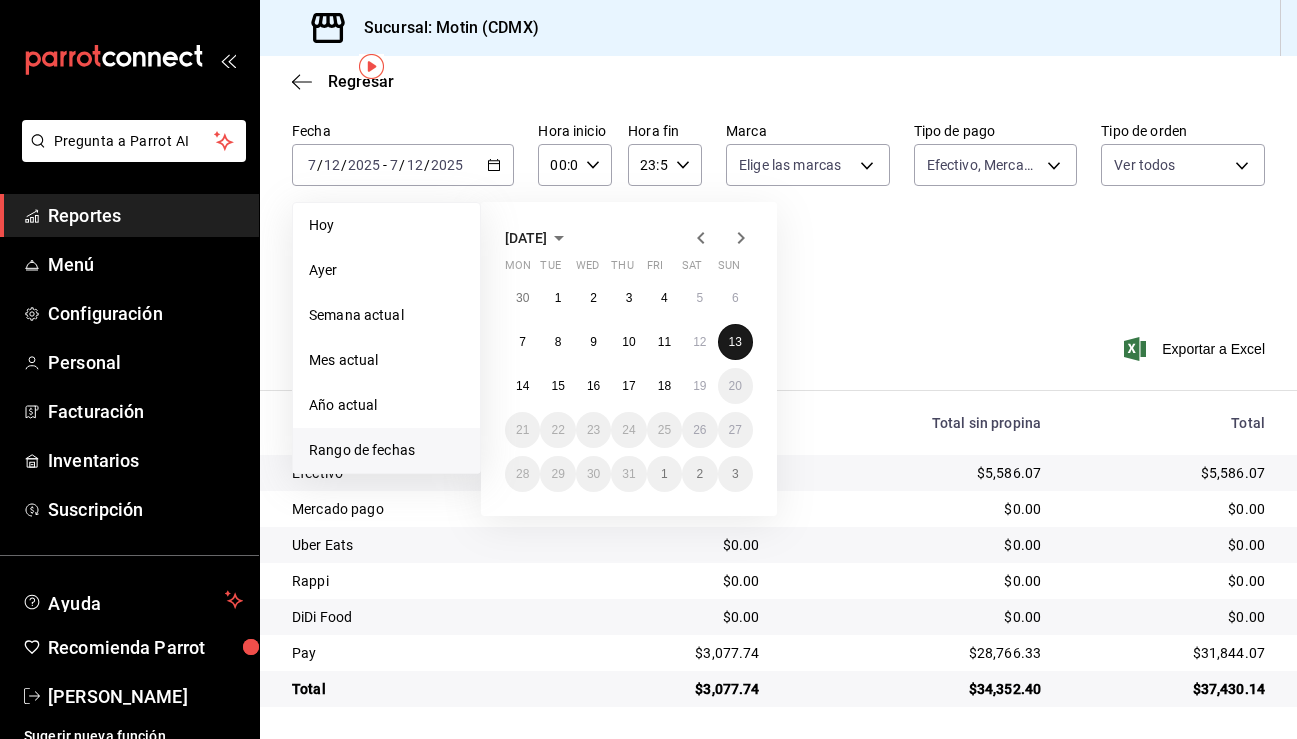 click on "13" at bounding box center [735, 342] 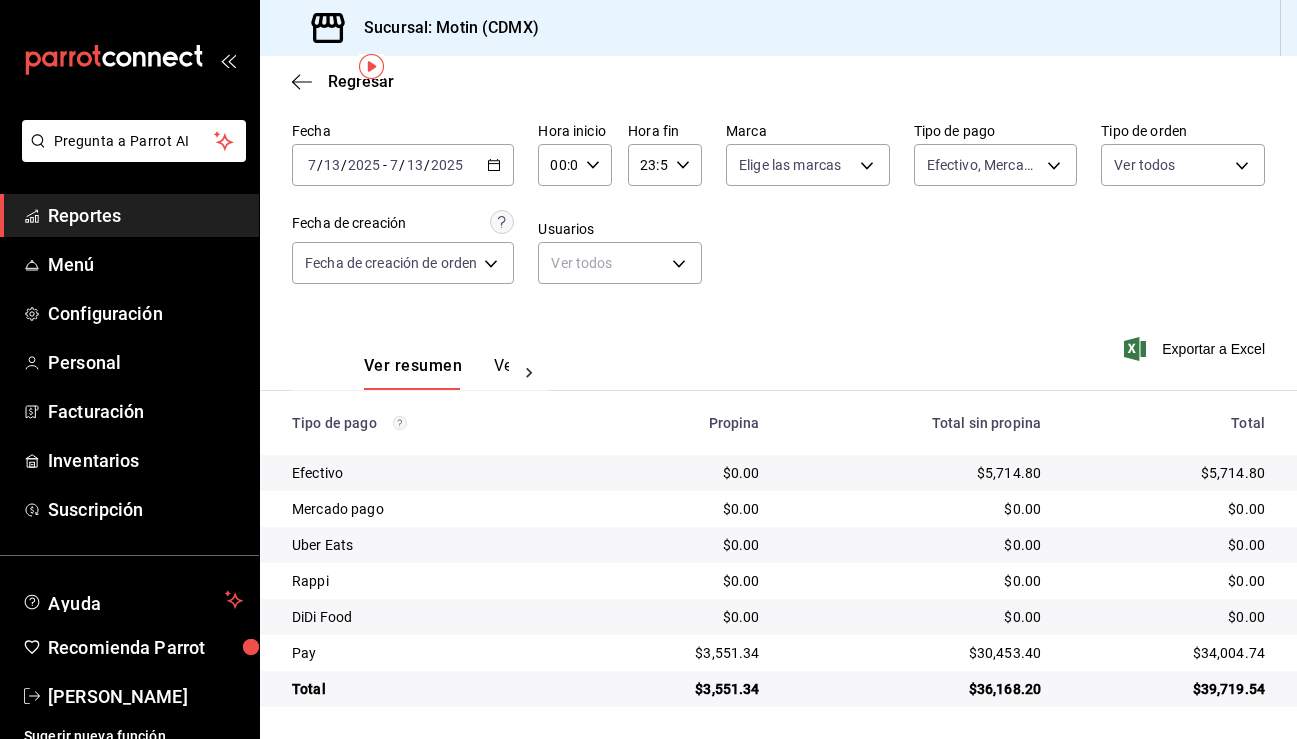 click on "2025-07-13 7 / 13 / 2025 - 2025-07-13 7 / 13 / 2025" at bounding box center (403, 165) 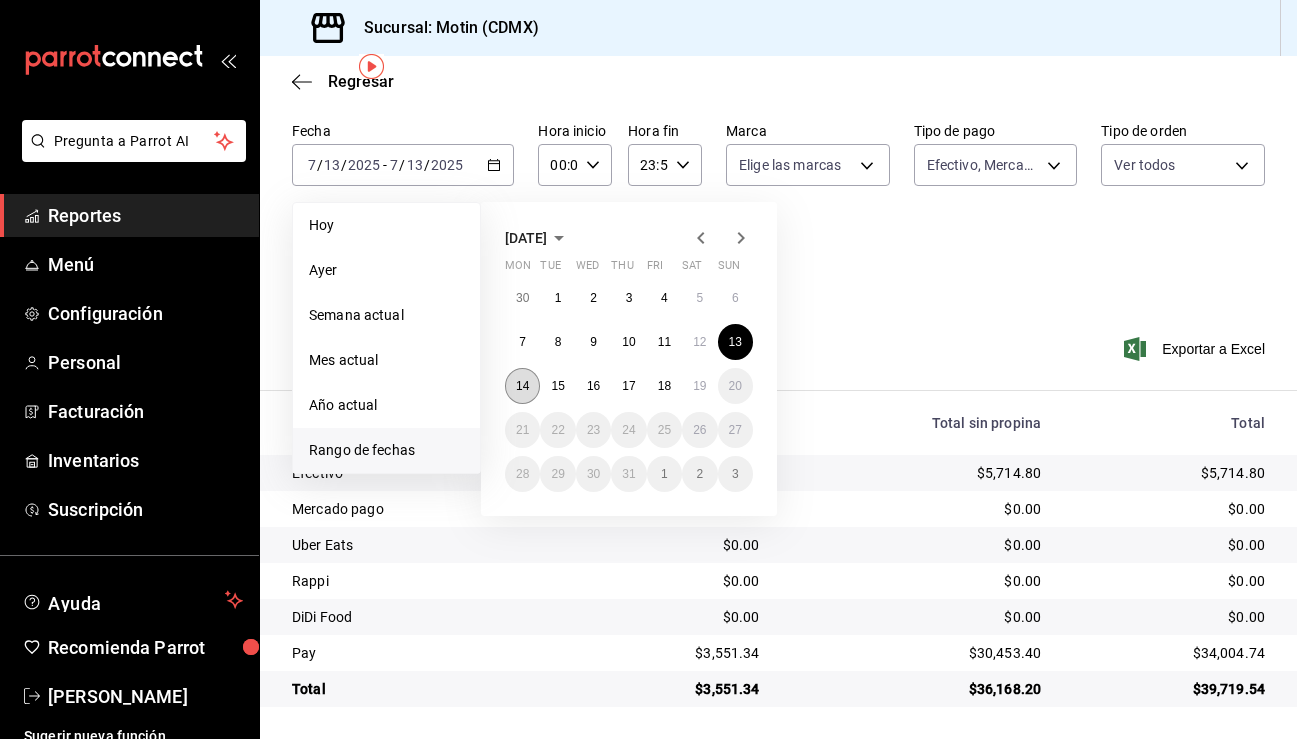 click on "14" at bounding box center (522, 386) 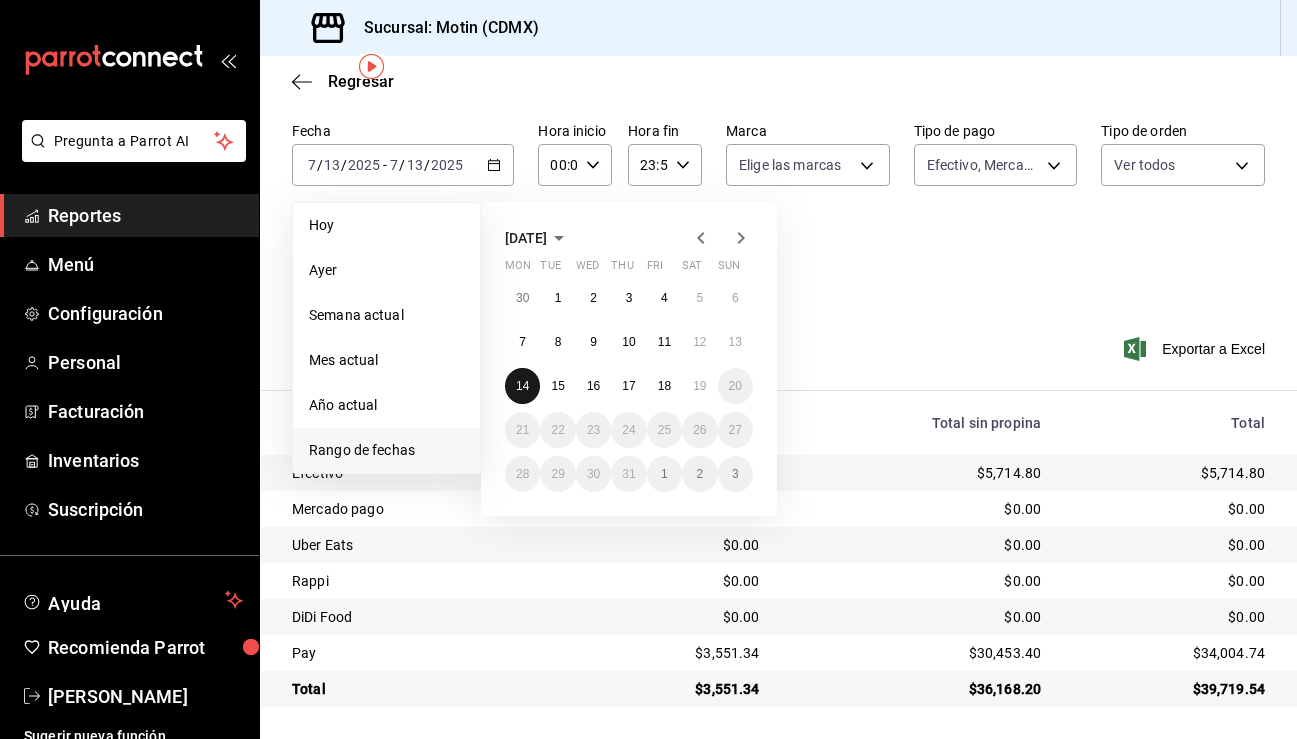 click on "14" at bounding box center [522, 386] 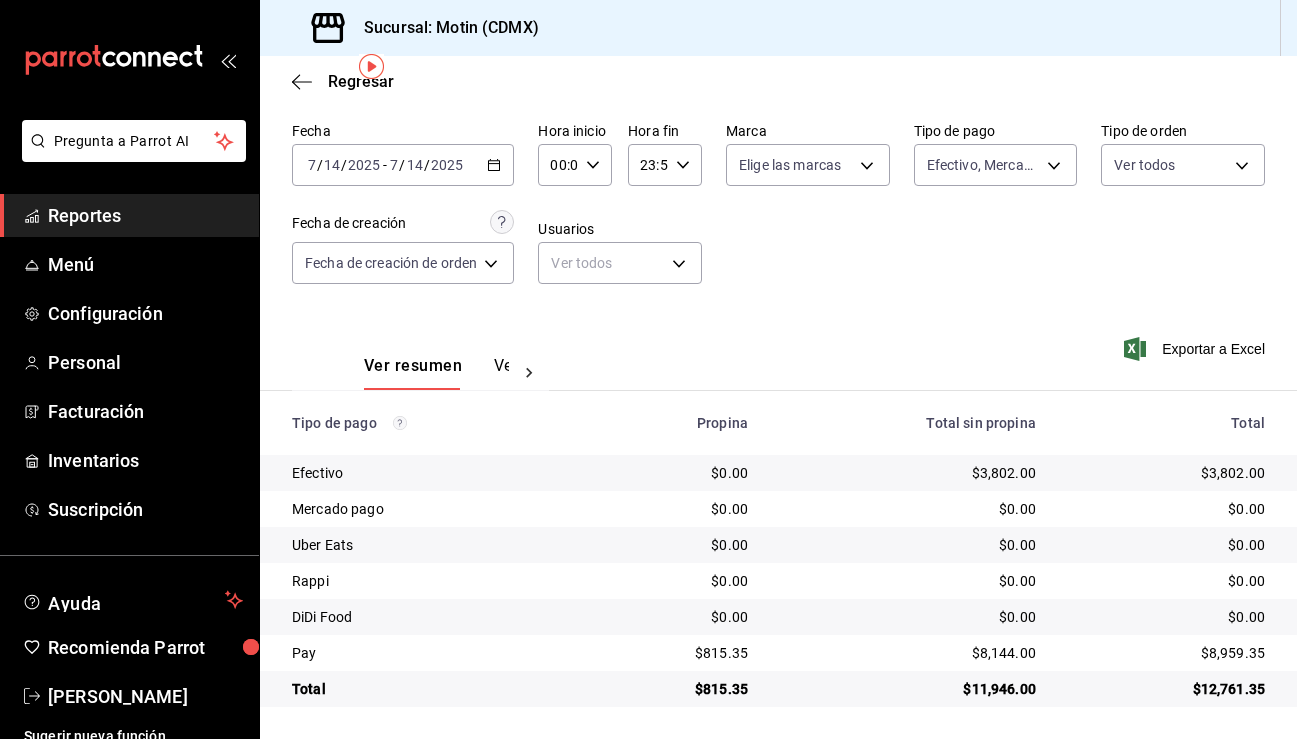 click on "2025-07-14 7 / 14 / 2025 - 2025-07-14 7 / 14 / 2025" at bounding box center (403, 165) 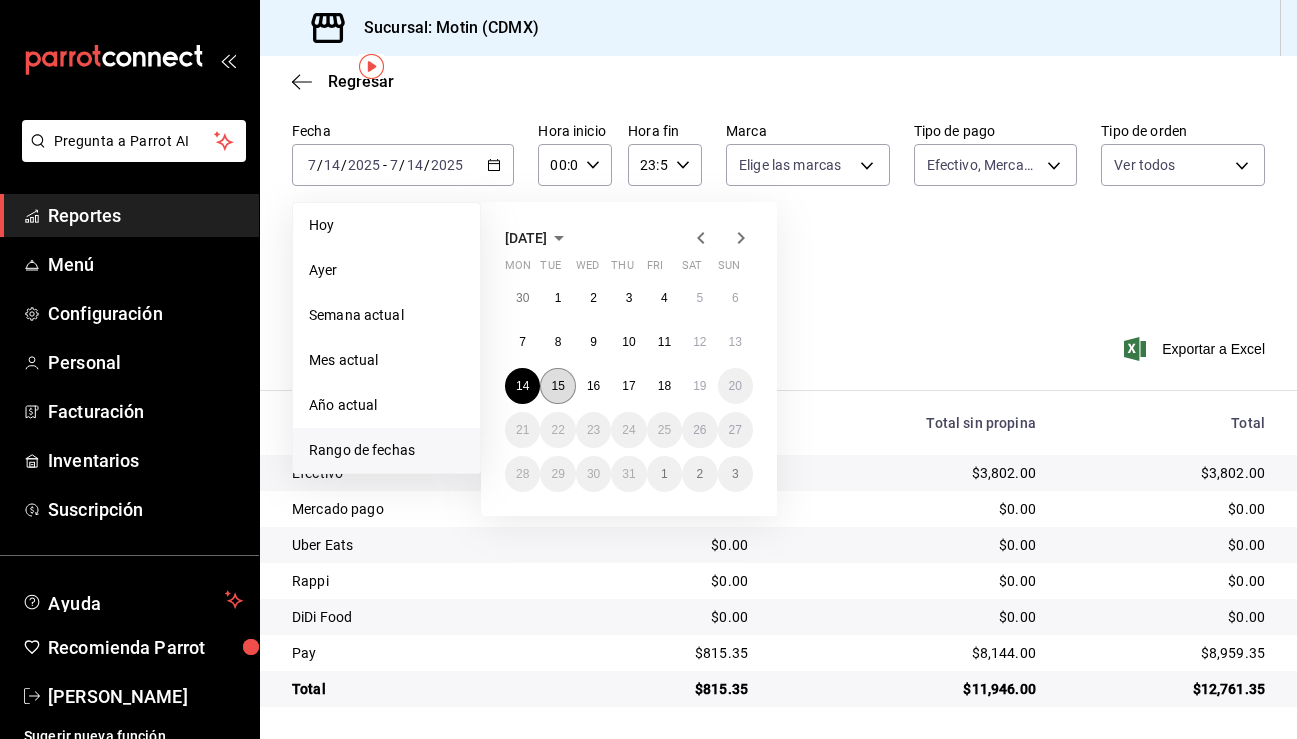 click on "15" at bounding box center (557, 386) 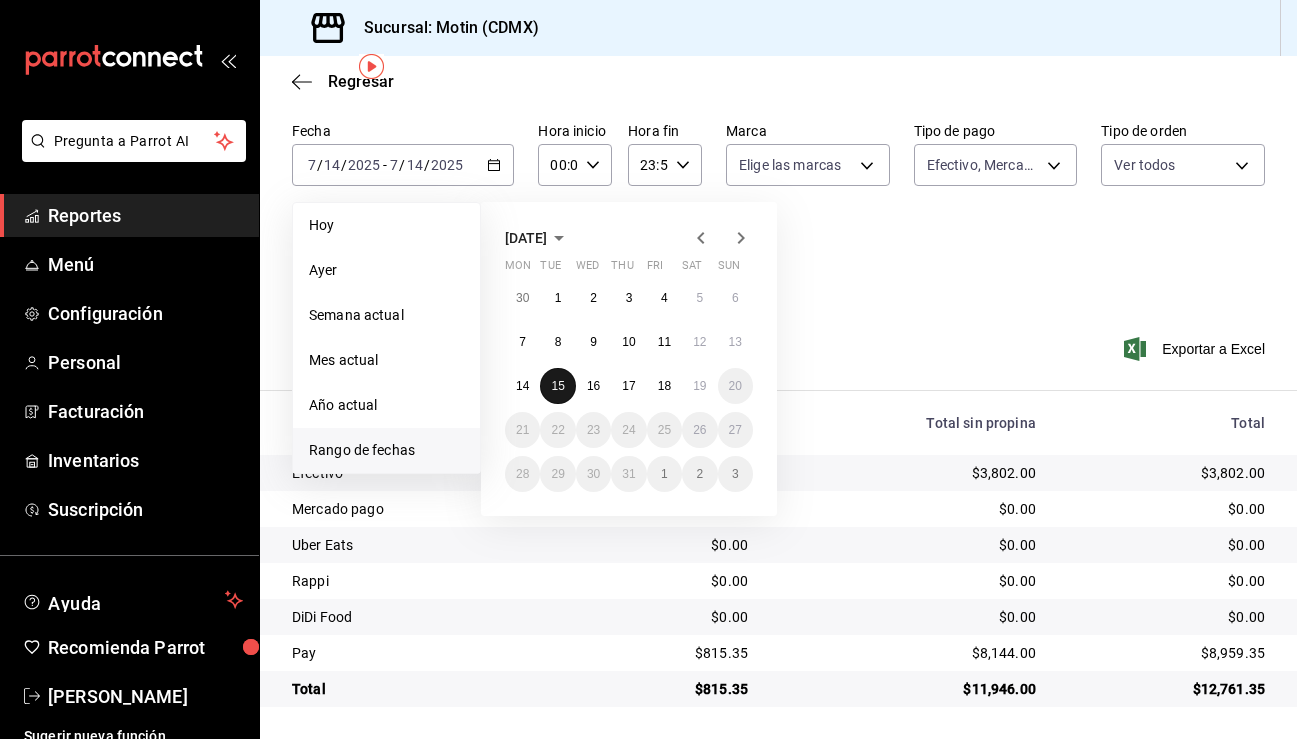 click on "15" at bounding box center [557, 386] 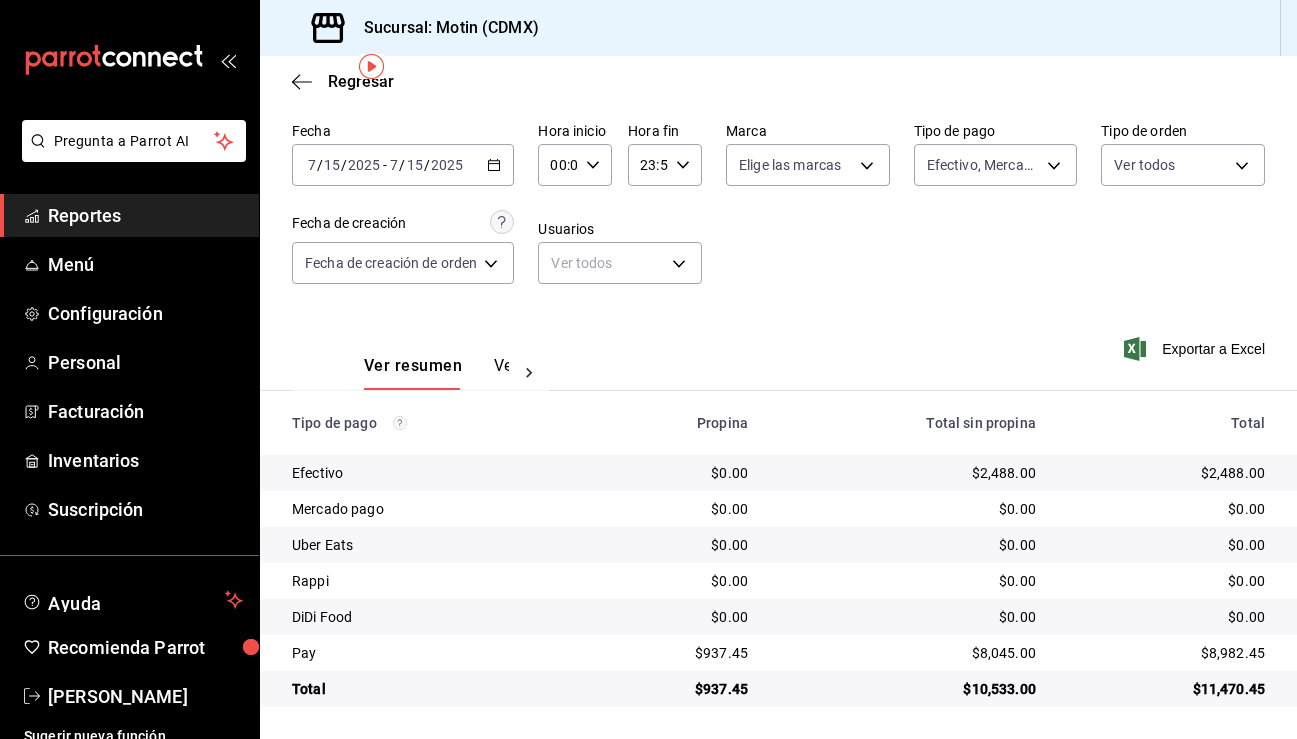click on "2025-07-15 7 / 15 / 2025 - 2025-07-15 7 / 15 / 2025" at bounding box center (403, 165) 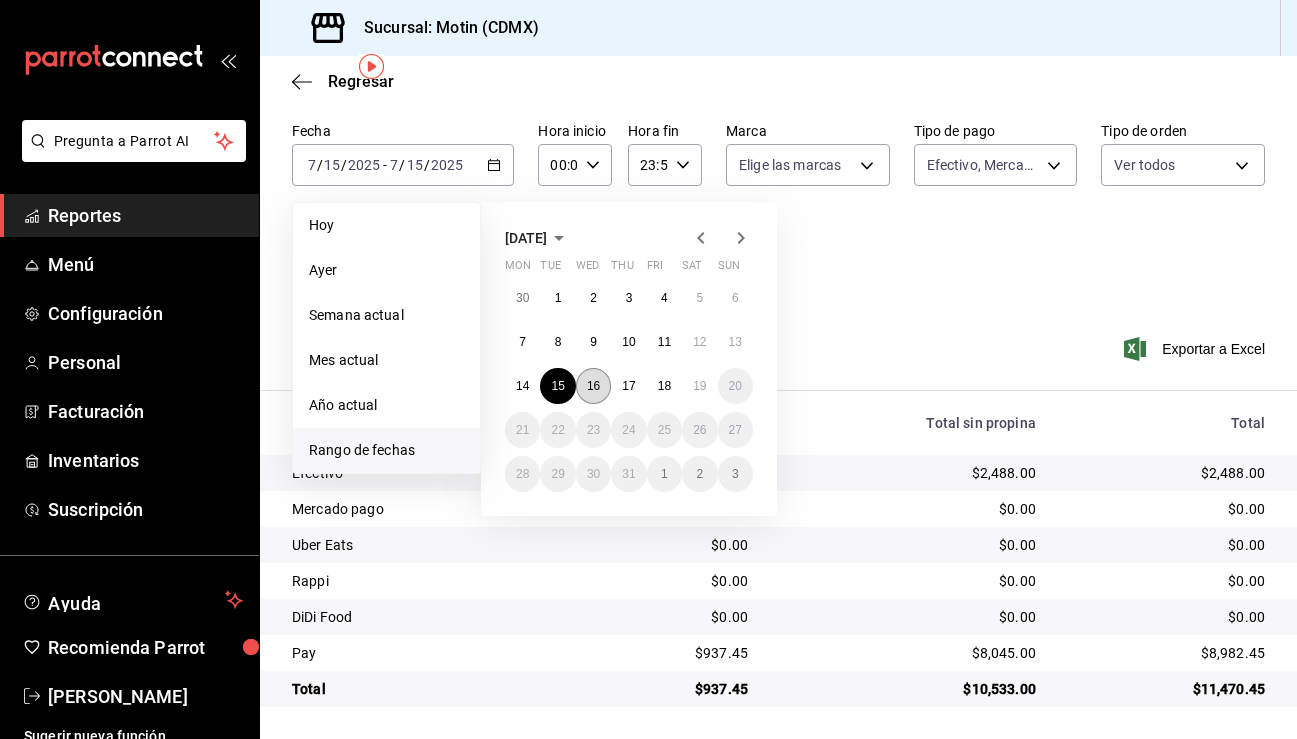 click on "16" at bounding box center [593, 386] 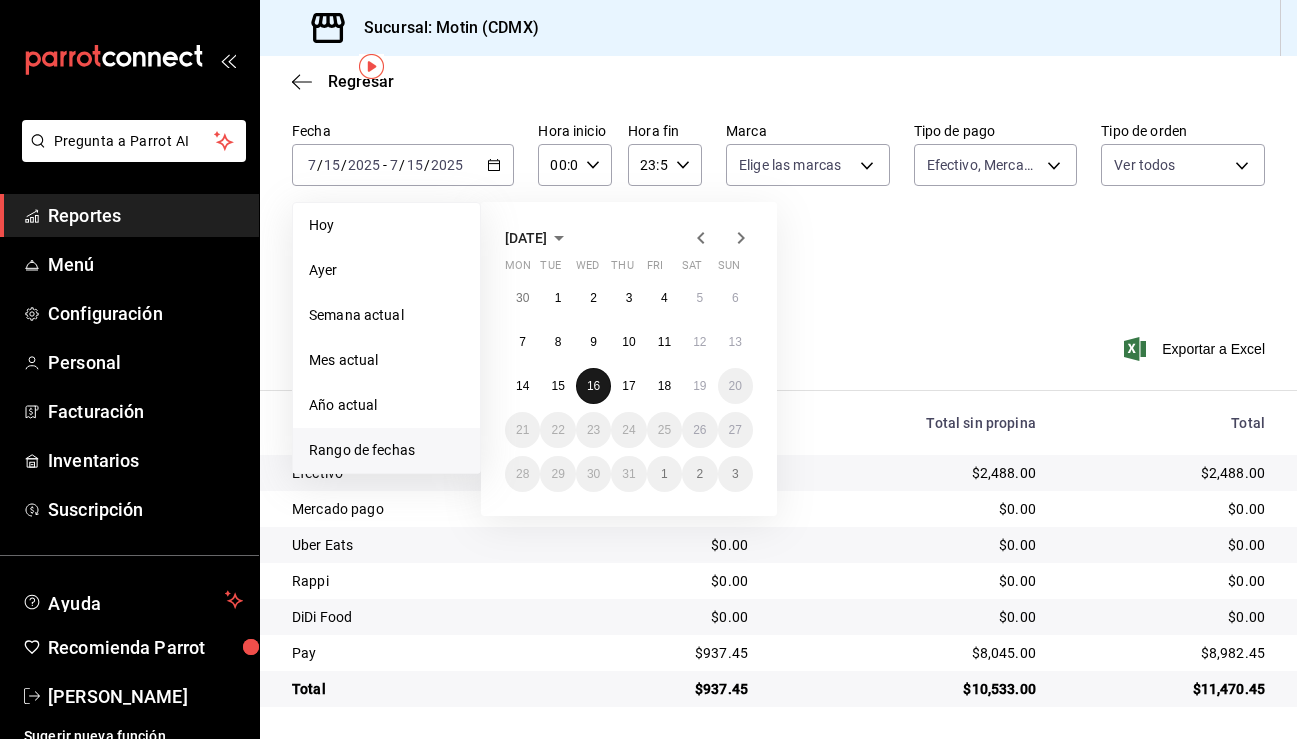 click on "16" at bounding box center (593, 386) 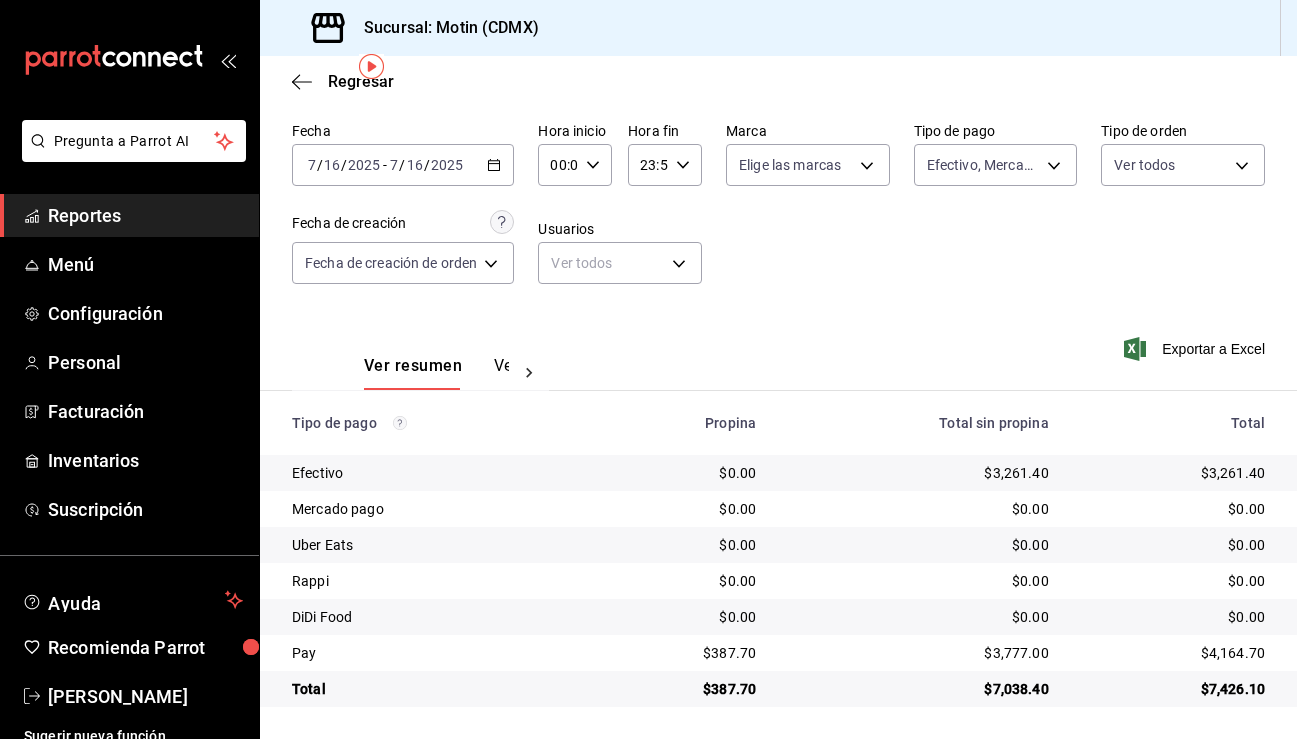 click on "2025-07-16 7 / 16 / 2025 - 2025-07-16 7 / 16 / 2025" at bounding box center [403, 165] 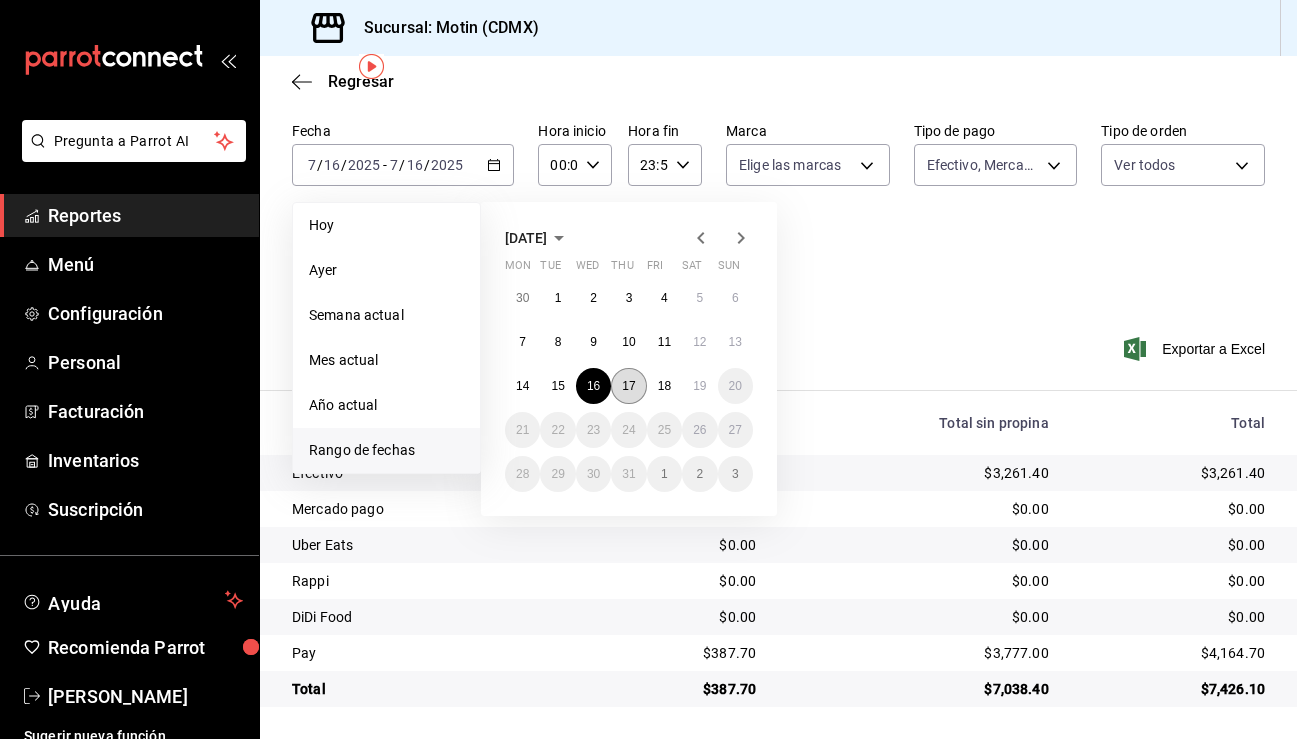 click on "17" at bounding box center (628, 386) 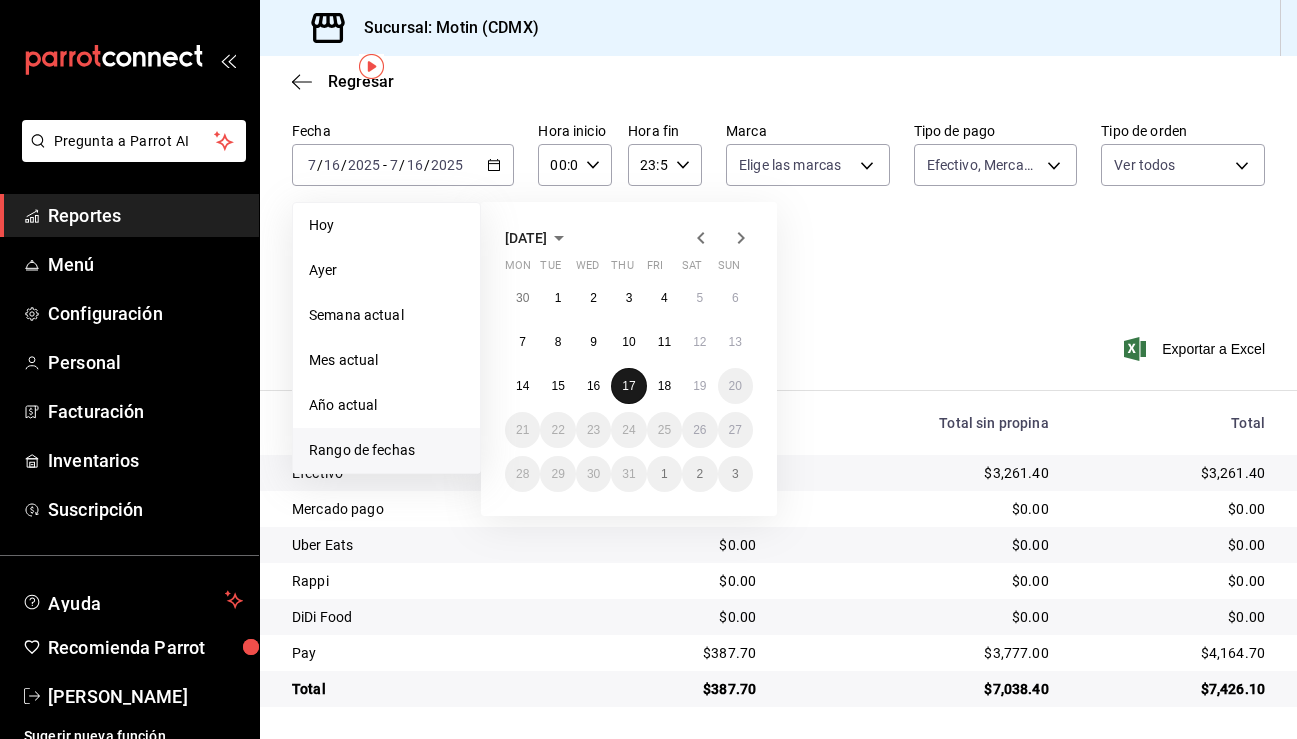 click on "17" at bounding box center (628, 386) 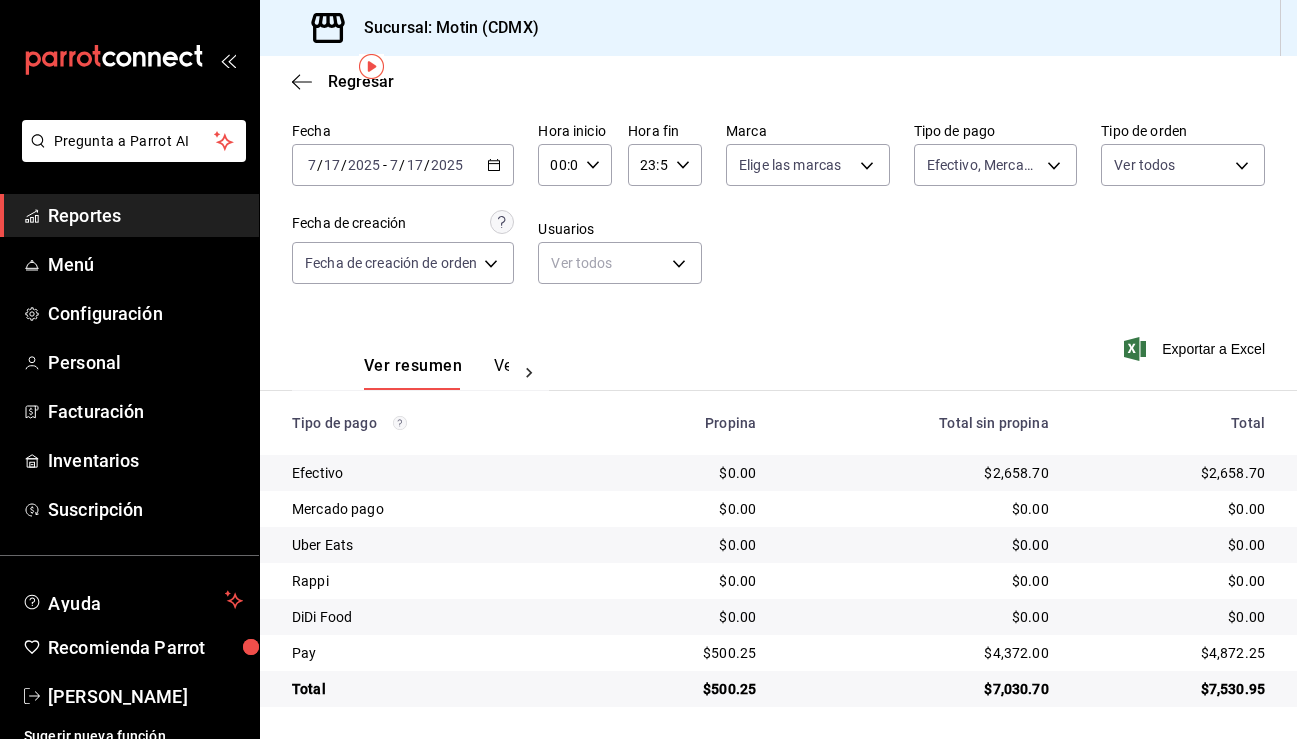 click 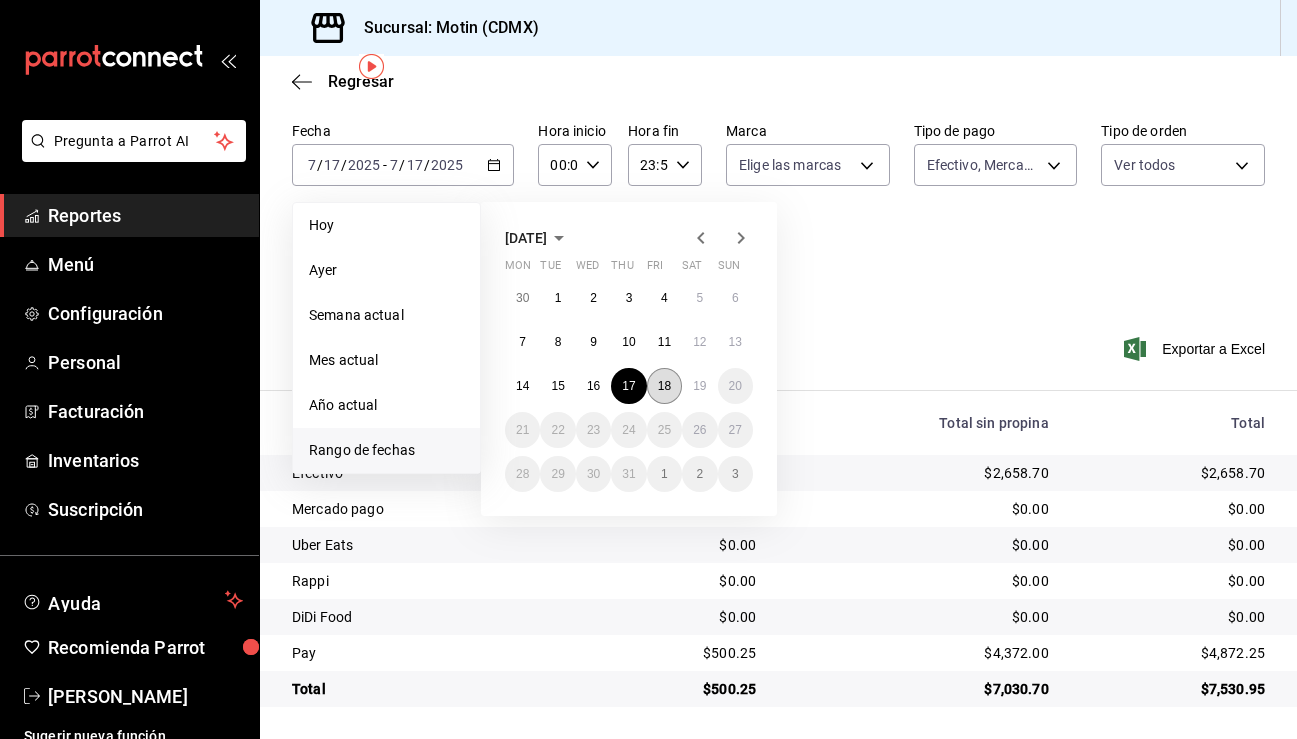 click on "18" at bounding box center (664, 386) 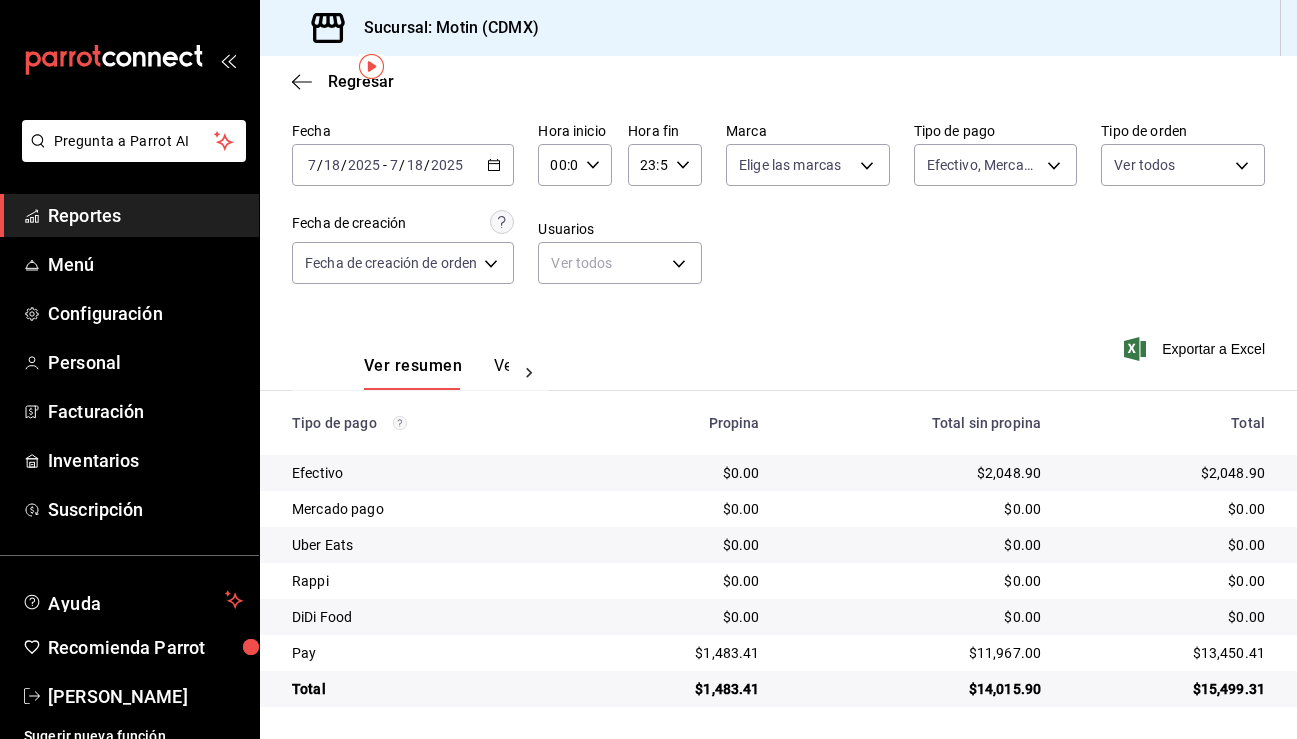 click on "Fecha 2025-07-18 7 / 18 / 2025 - 2025-07-18 7 / 18 / 2025 Hora inicio 00:00 Hora inicio Hora fin 23:59 Hora fin Marca Elige las marcas Tipo de pago Efectivo, Mercado pago, Pay afc07ce2-45ba-4780-a2ba-26252af4b5c5,7c73a96e-7ecb-4c50-b06d-0141cda5dff5,43fd5877-db04-449b-b5f4-e191e0ac4a2e Tipo de orden Ver todos Fecha de creación   Fecha de creación de orden ORDER Usuarios Ver todos null" at bounding box center (778, 211) 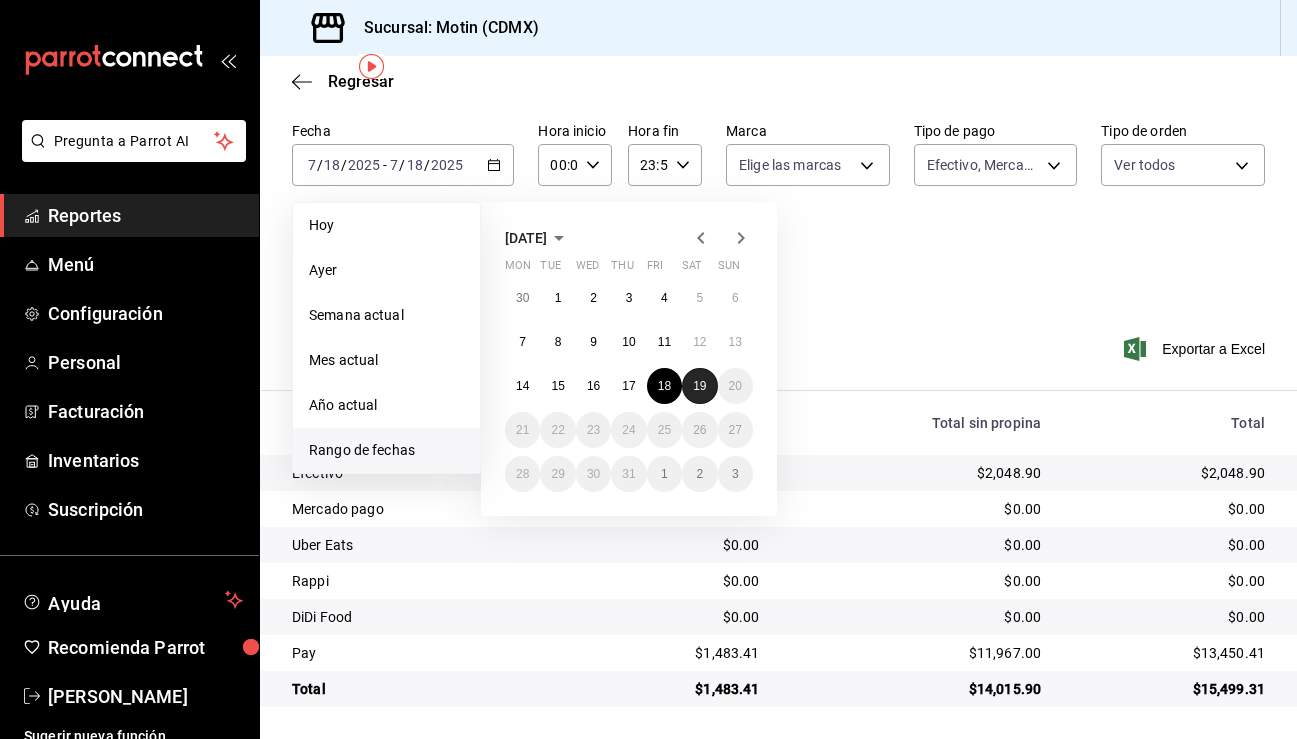 click on "19" at bounding box center (699, 386) 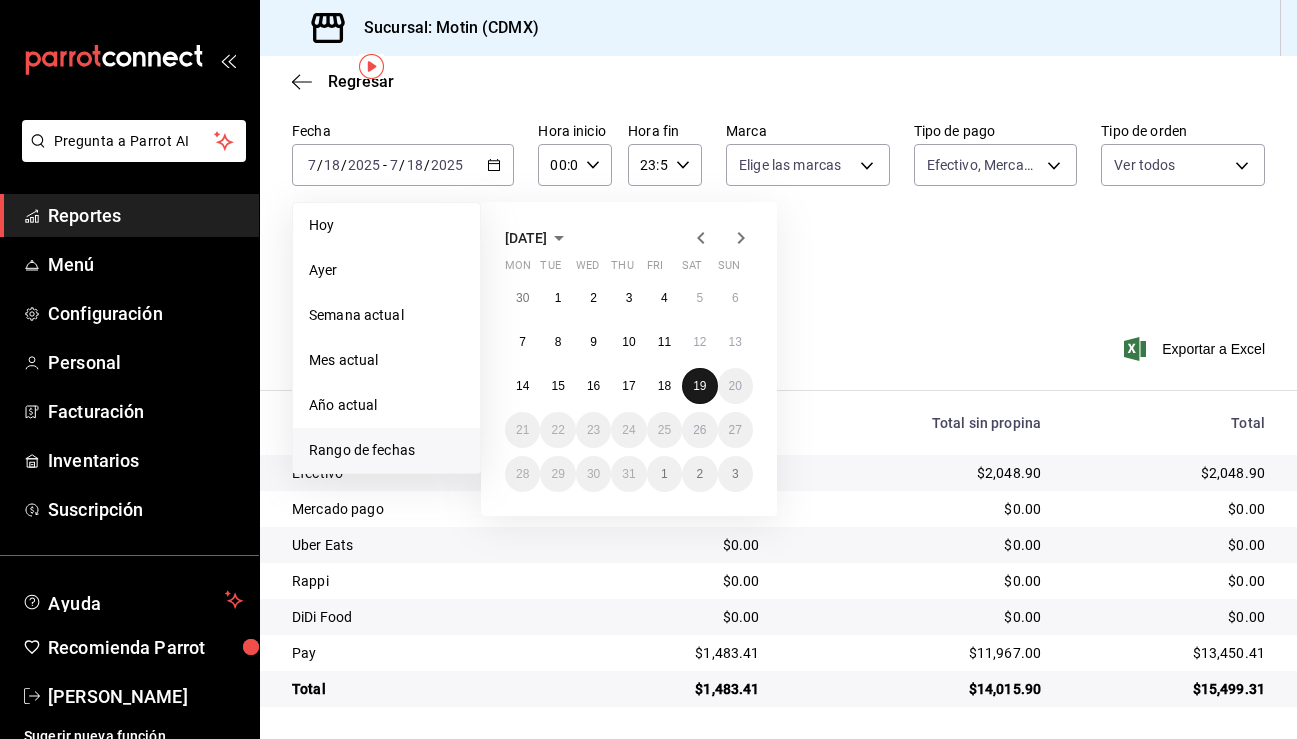 click on "19" at bounding box center (699, 386) 